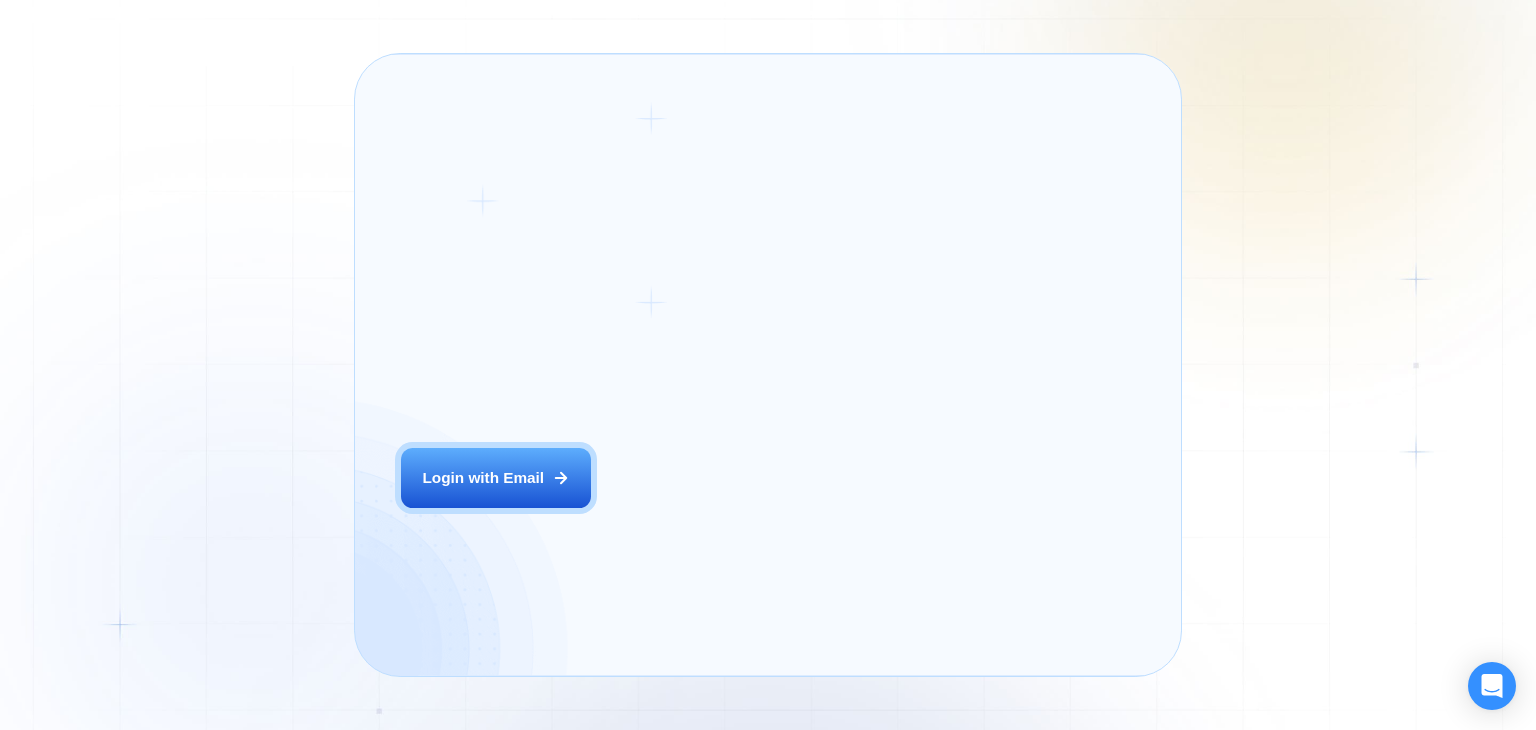 scroll, scrollTop: 0, scrollLeft: 0, axis: both 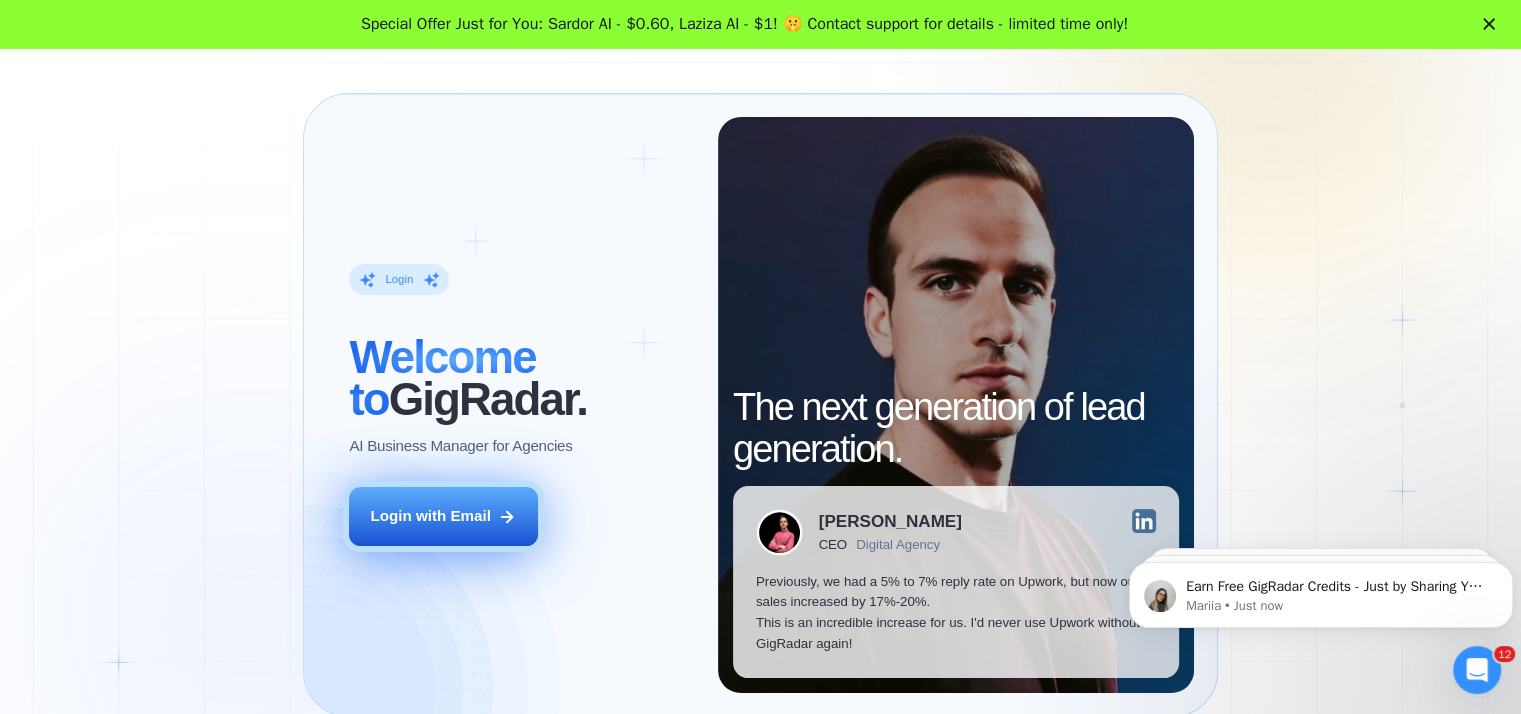 click on "Login with Email" at bounding box center (431, 516) 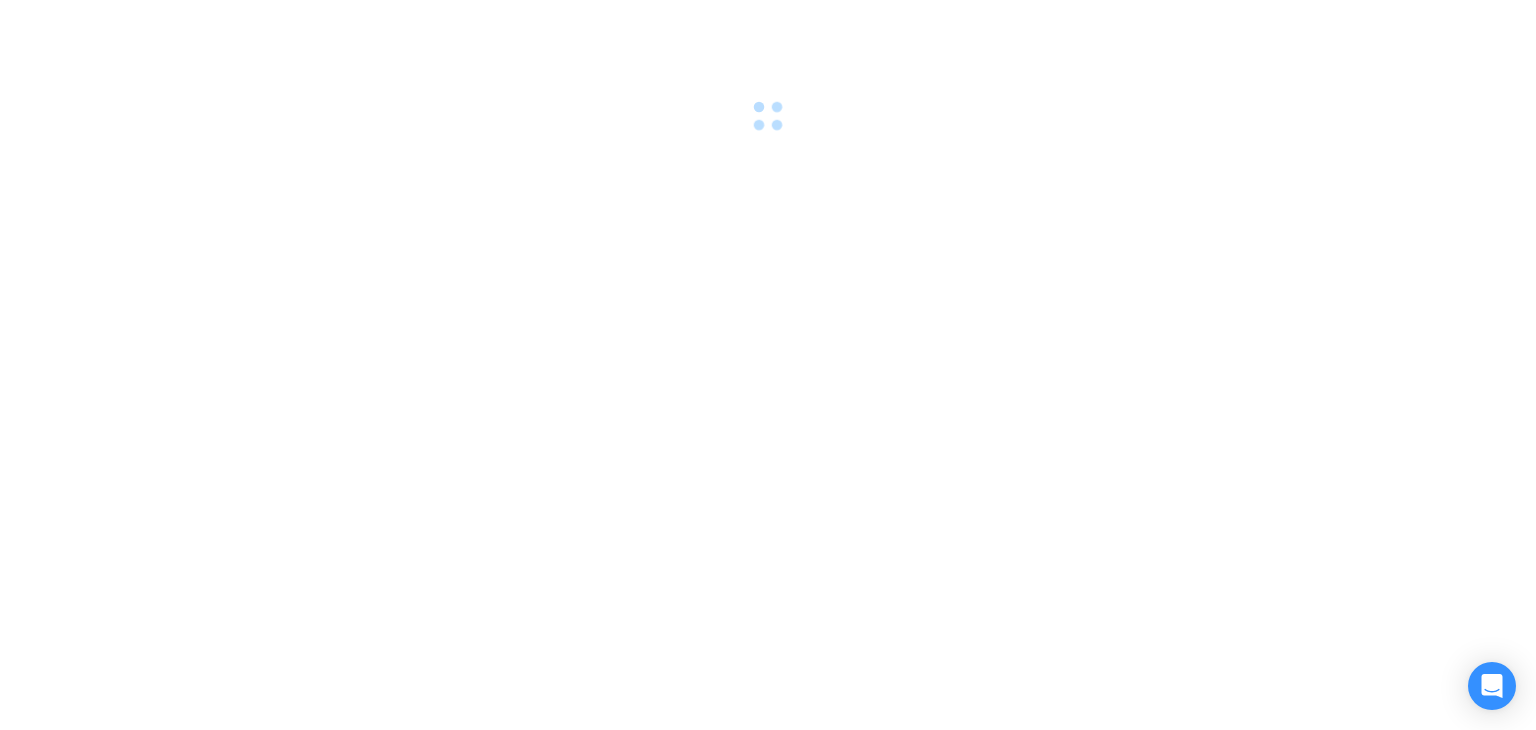 scroll, scrollTop: 0, scrollLeft: 0, axis: both 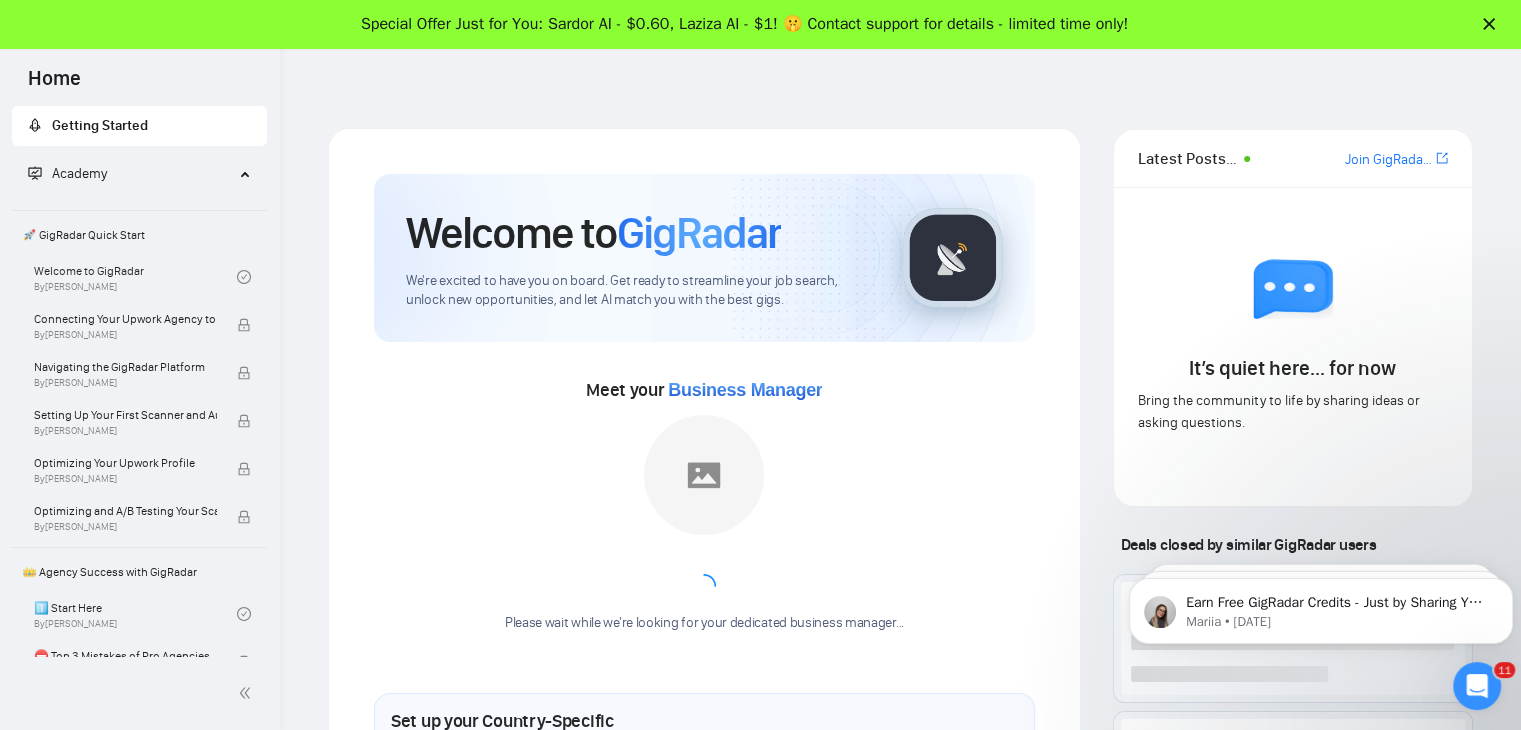 click 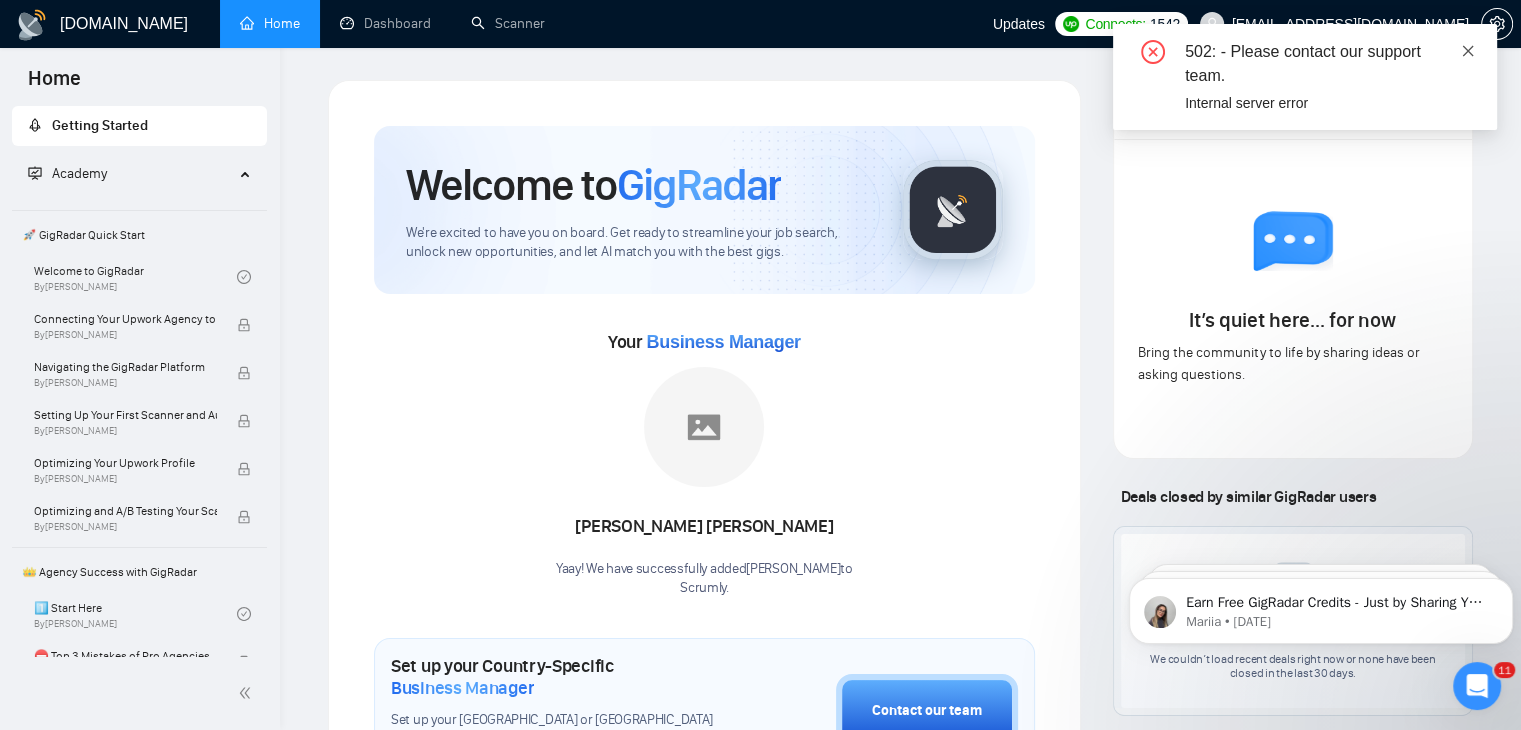 click 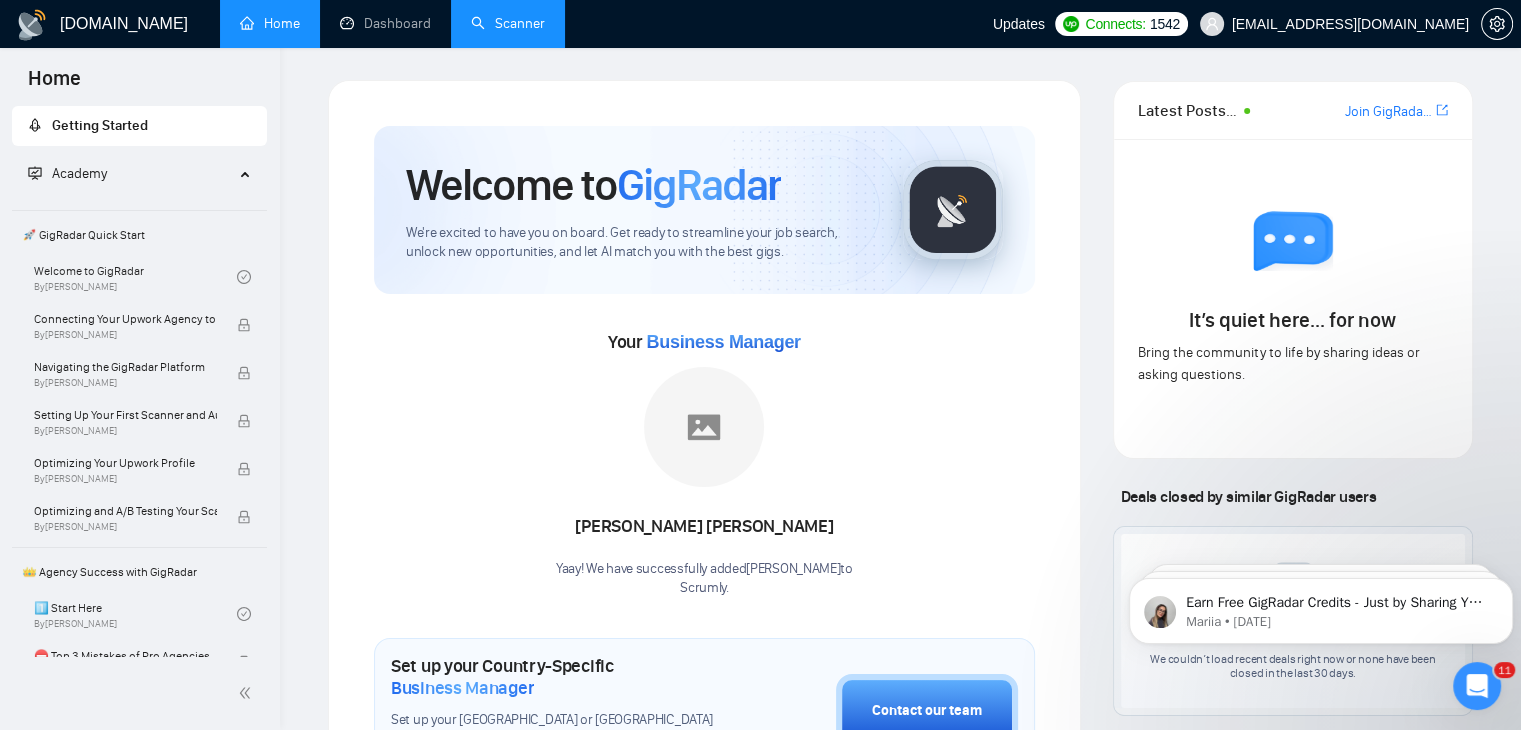 click on "Scanner" at bounding box center (508, 23) 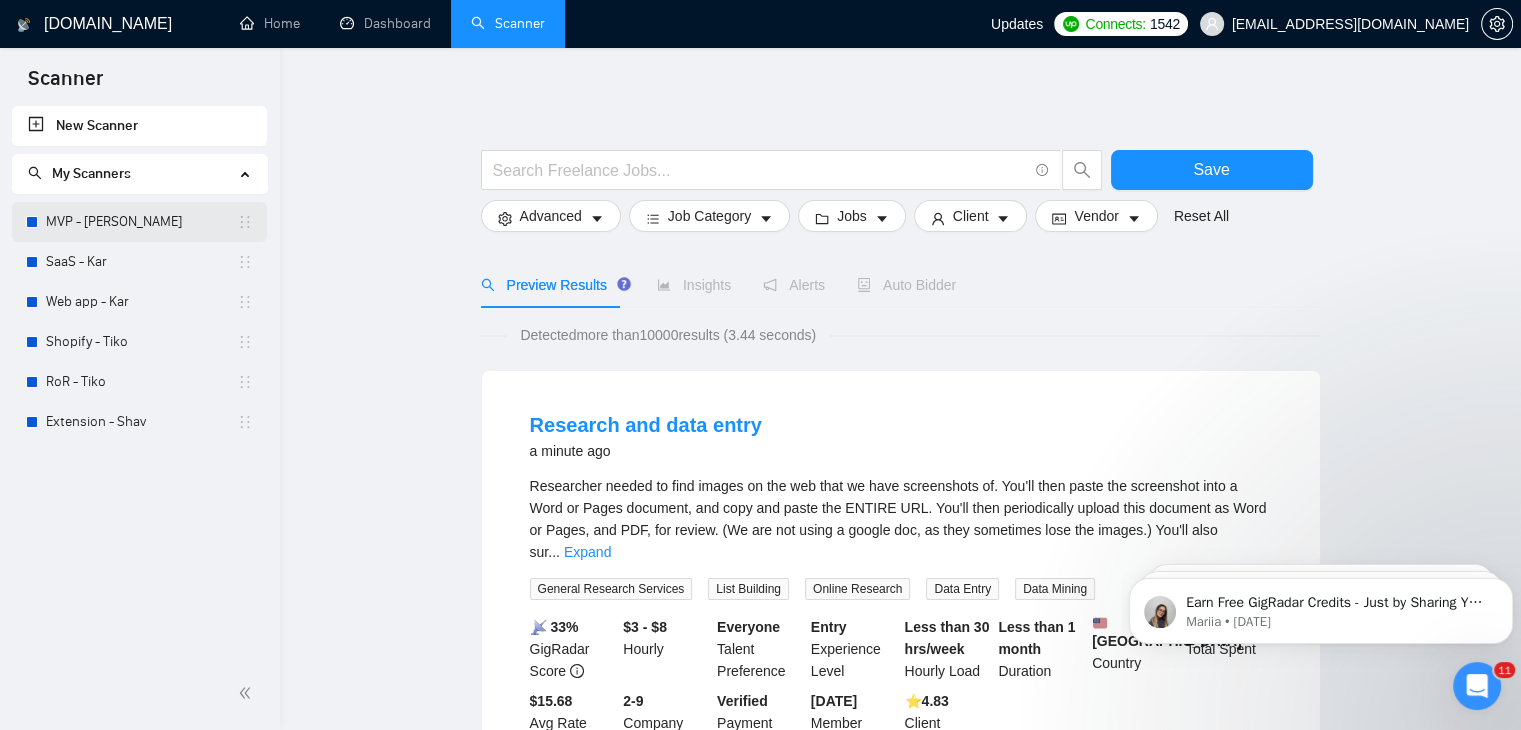 click on "MVP - Kar" at bounding box center (141, 222) 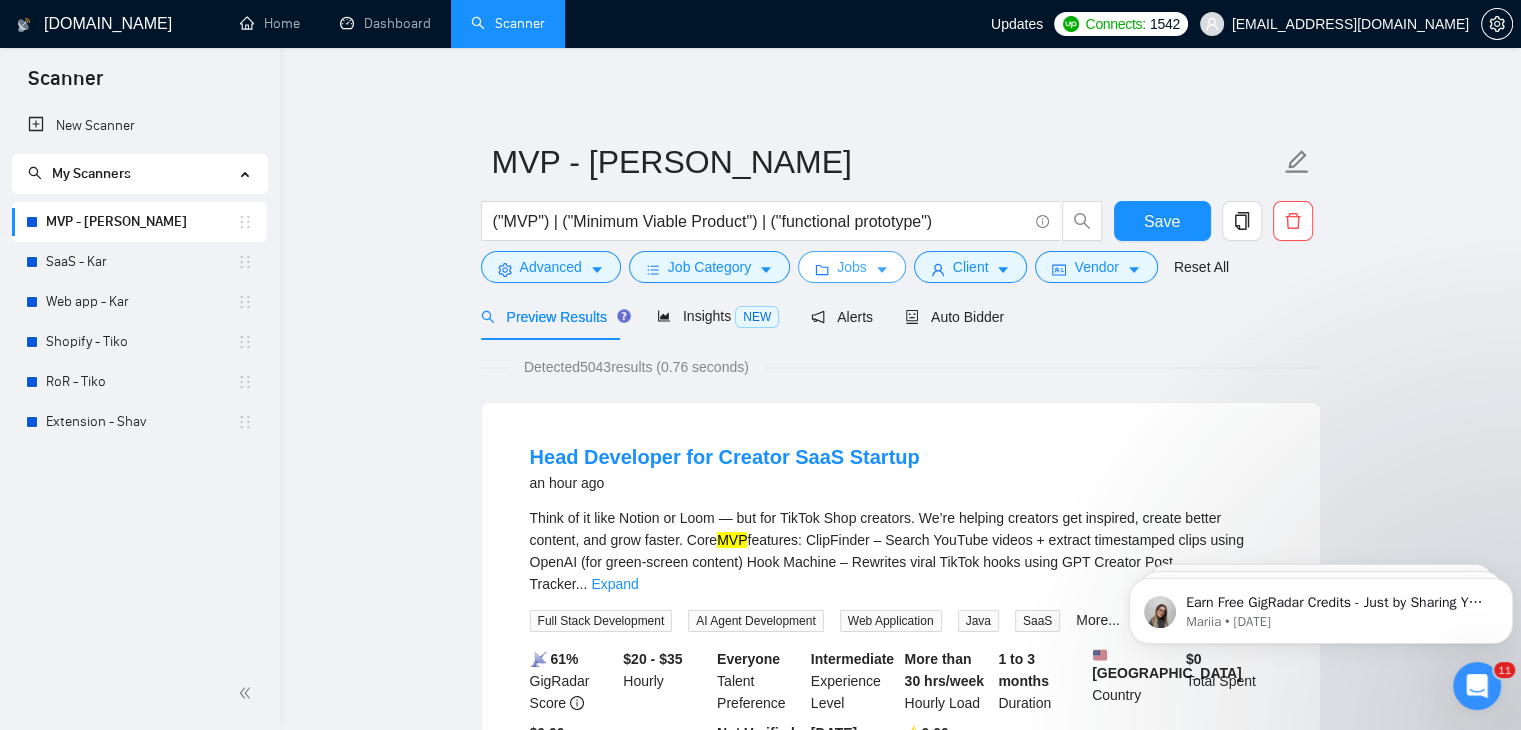 click on "Jobs" at bounding box center [852, 267] 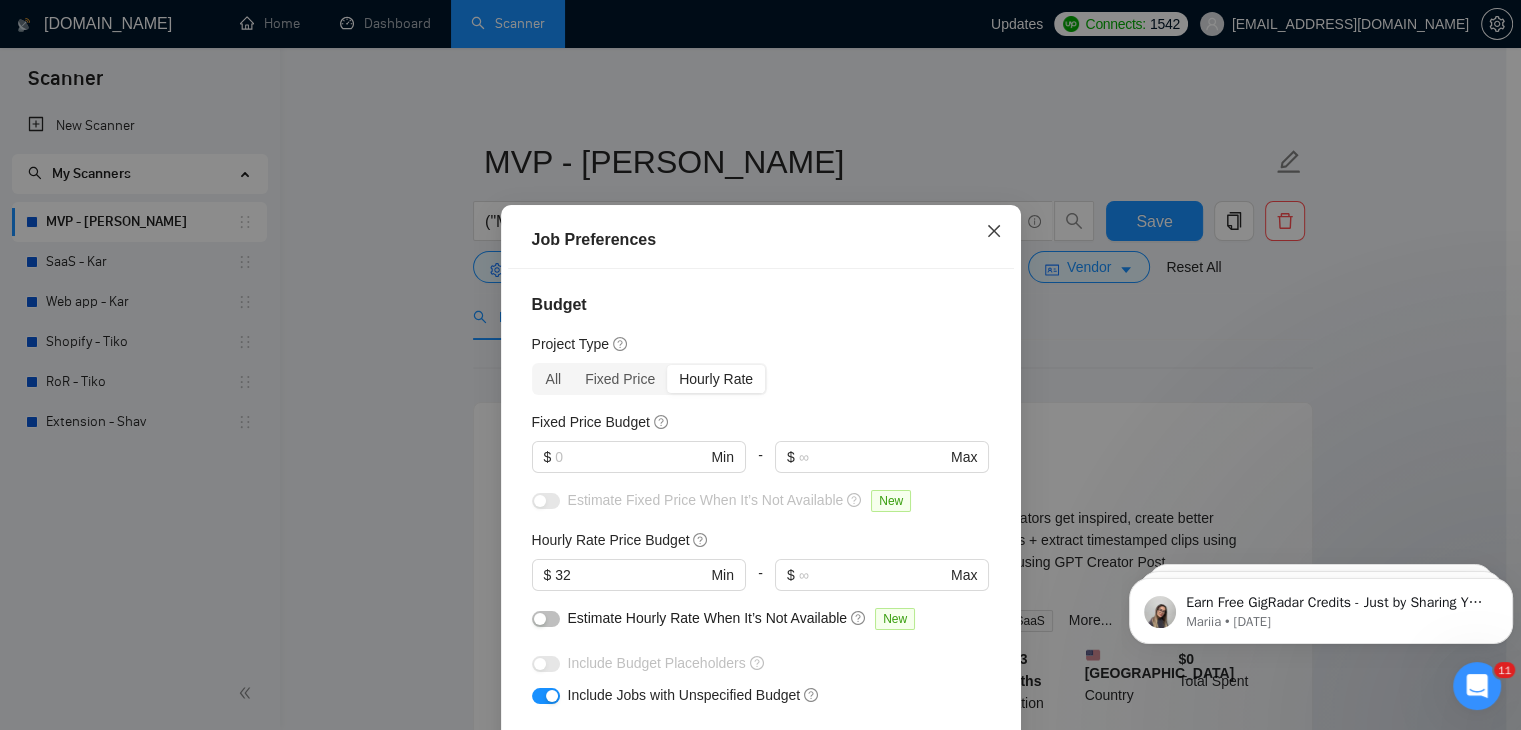 click 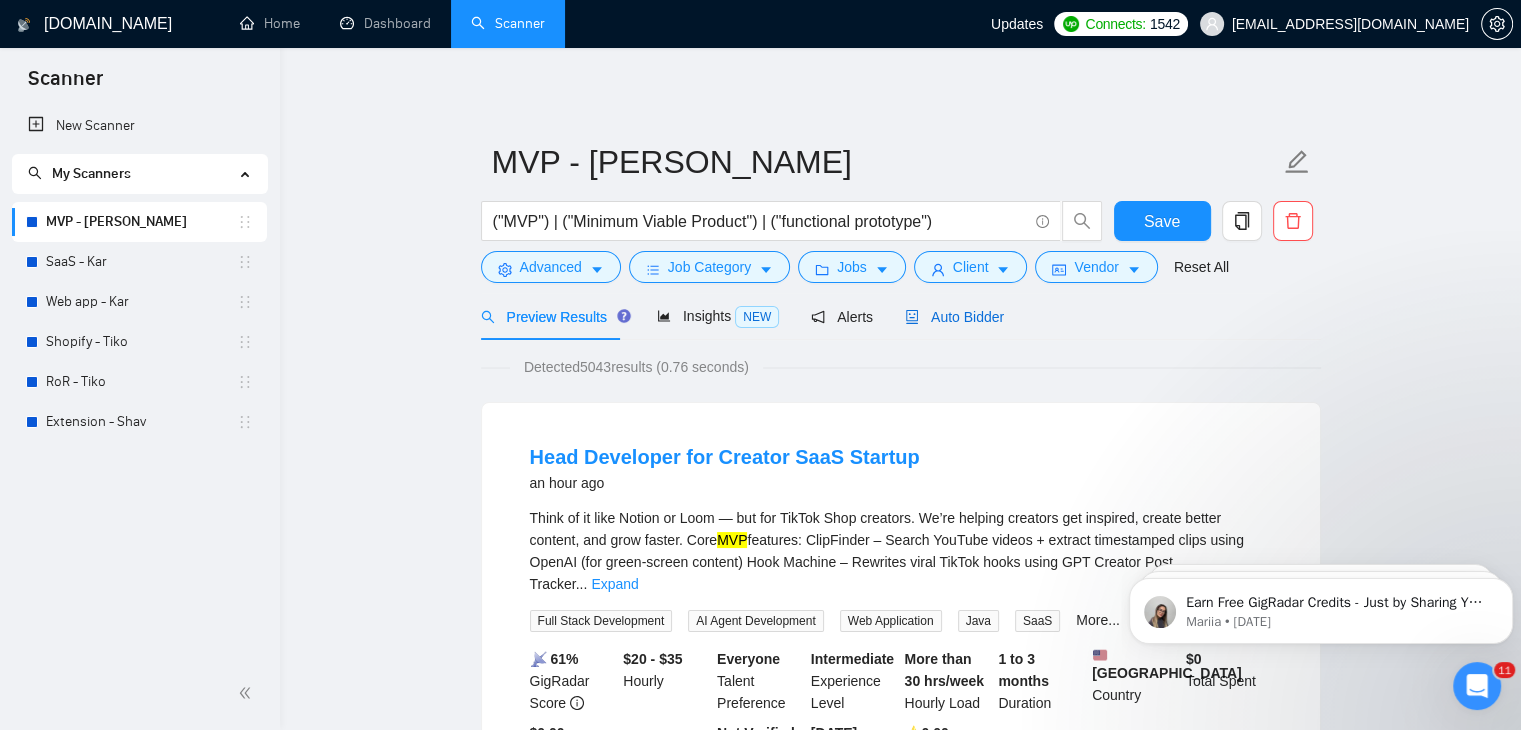 click on "Auto Bidder" at bounding box center (954, 317) 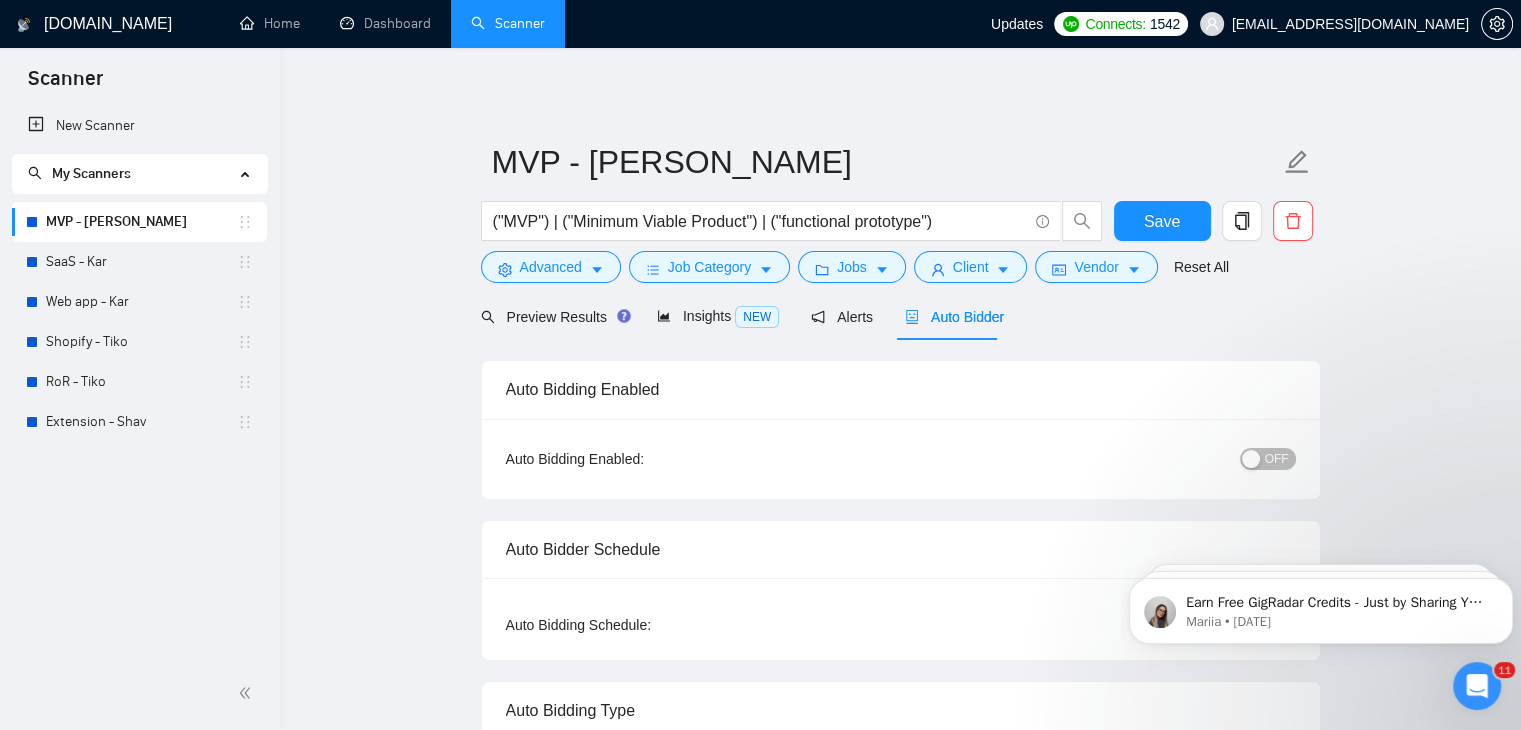 type 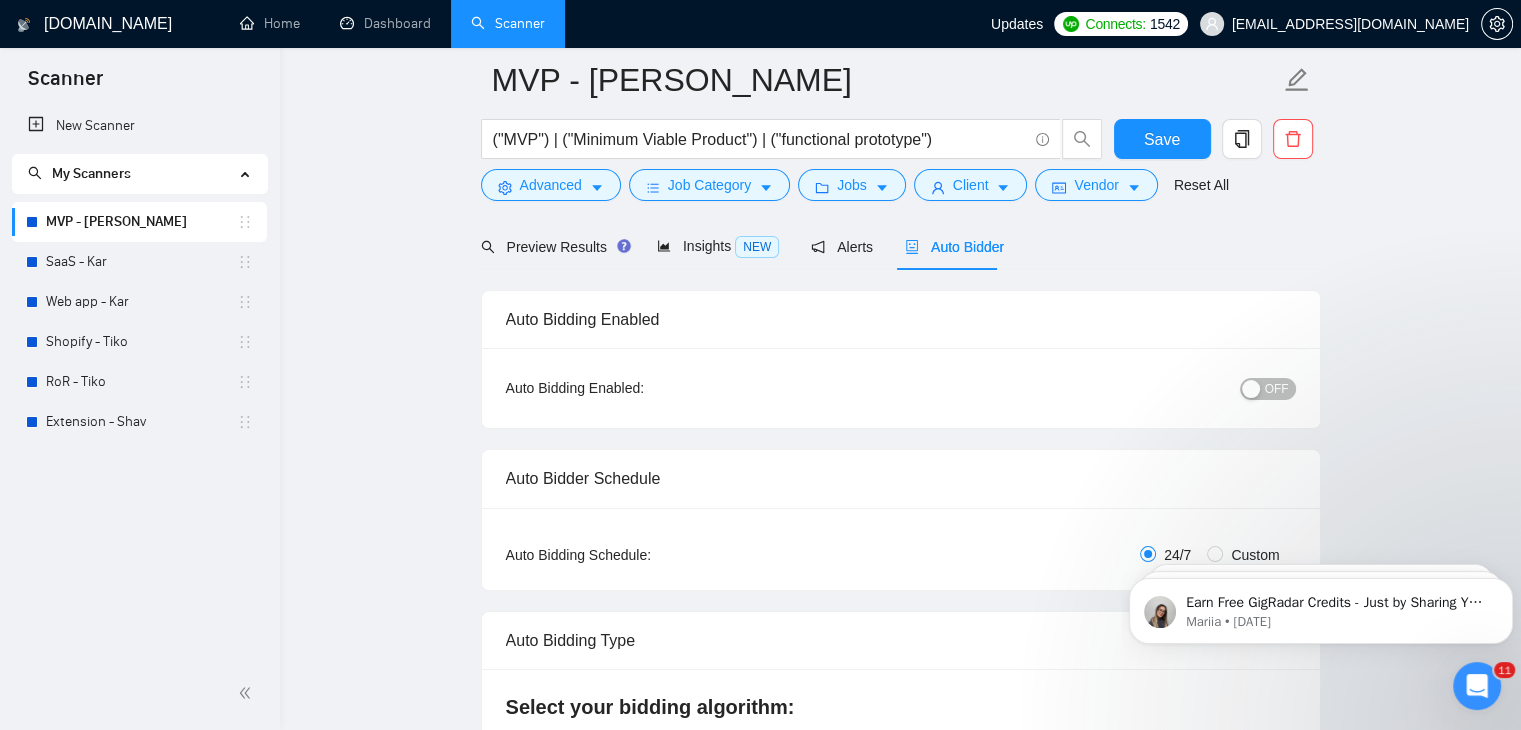 scroll, scrollTop: 200, scrollLeft: 0, axis: vertical 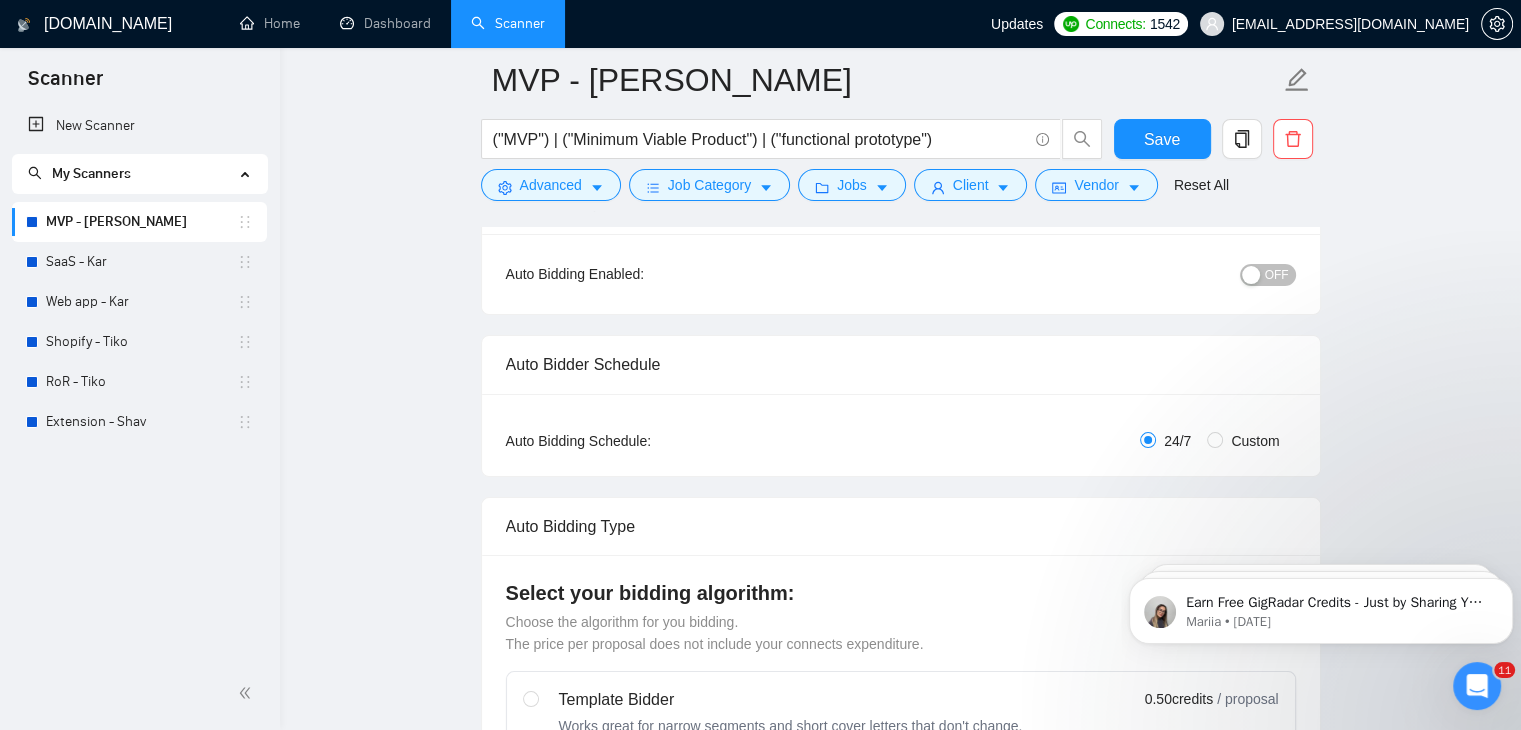 click on "OFF" at bounding box center [1277, 275] 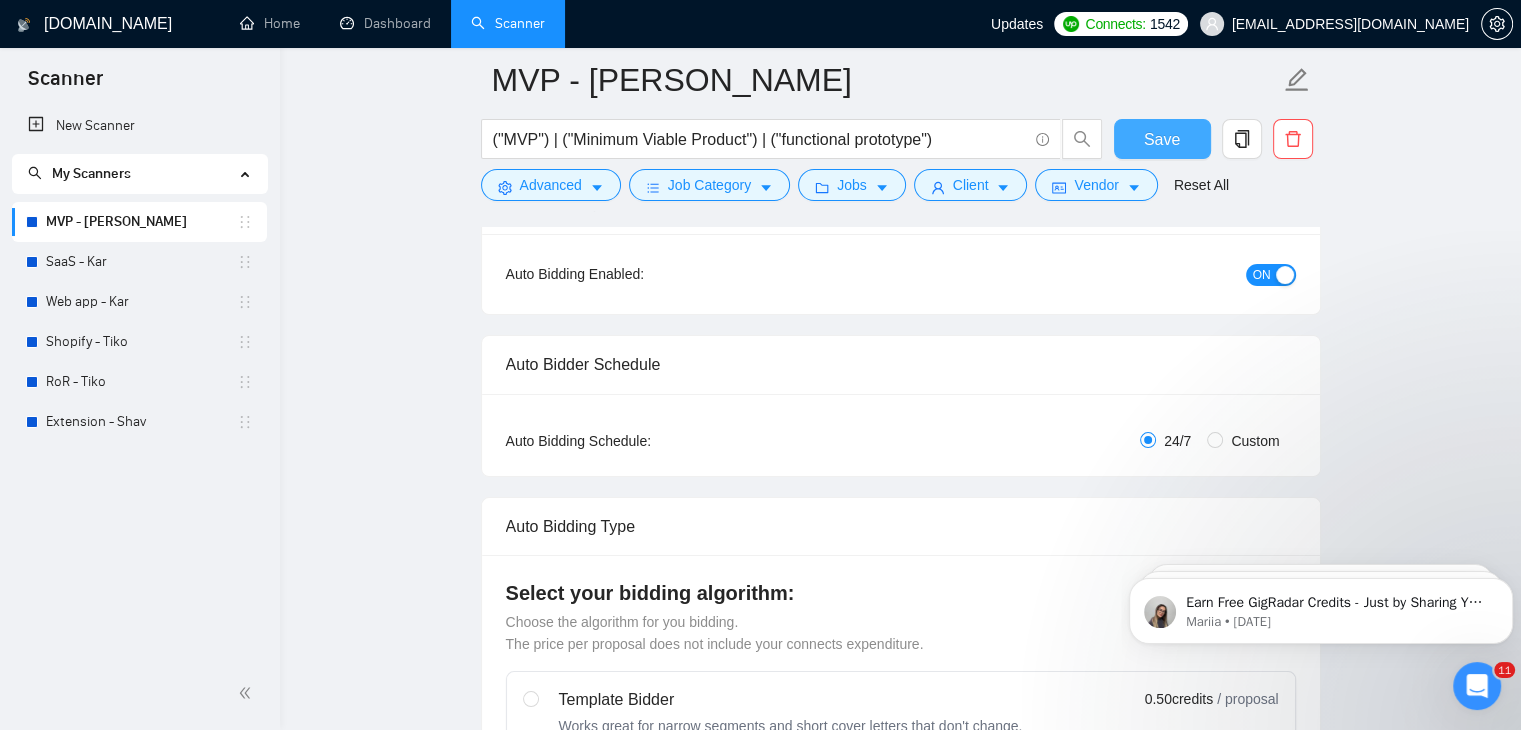 click on "Save" at bounding box center [1162, 139] 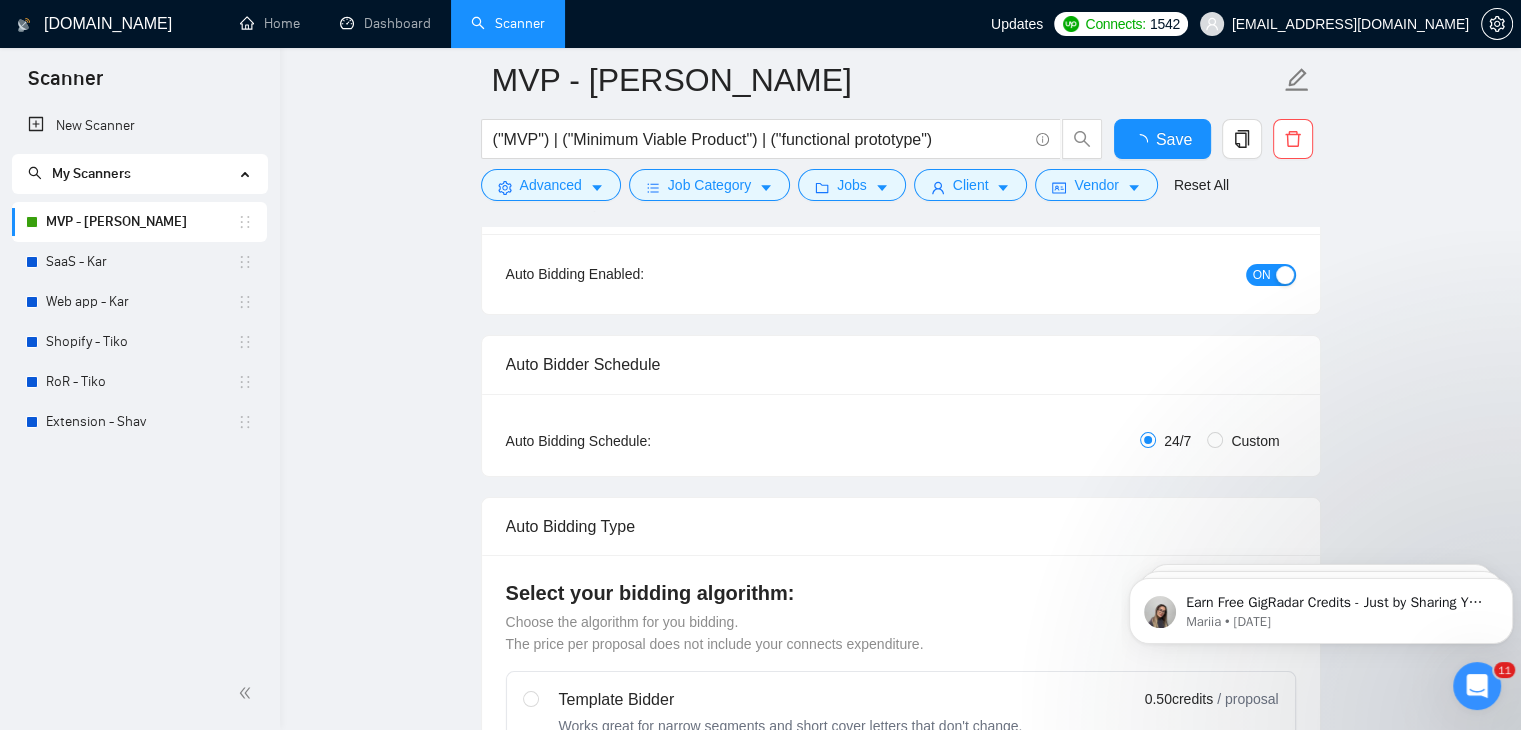 type 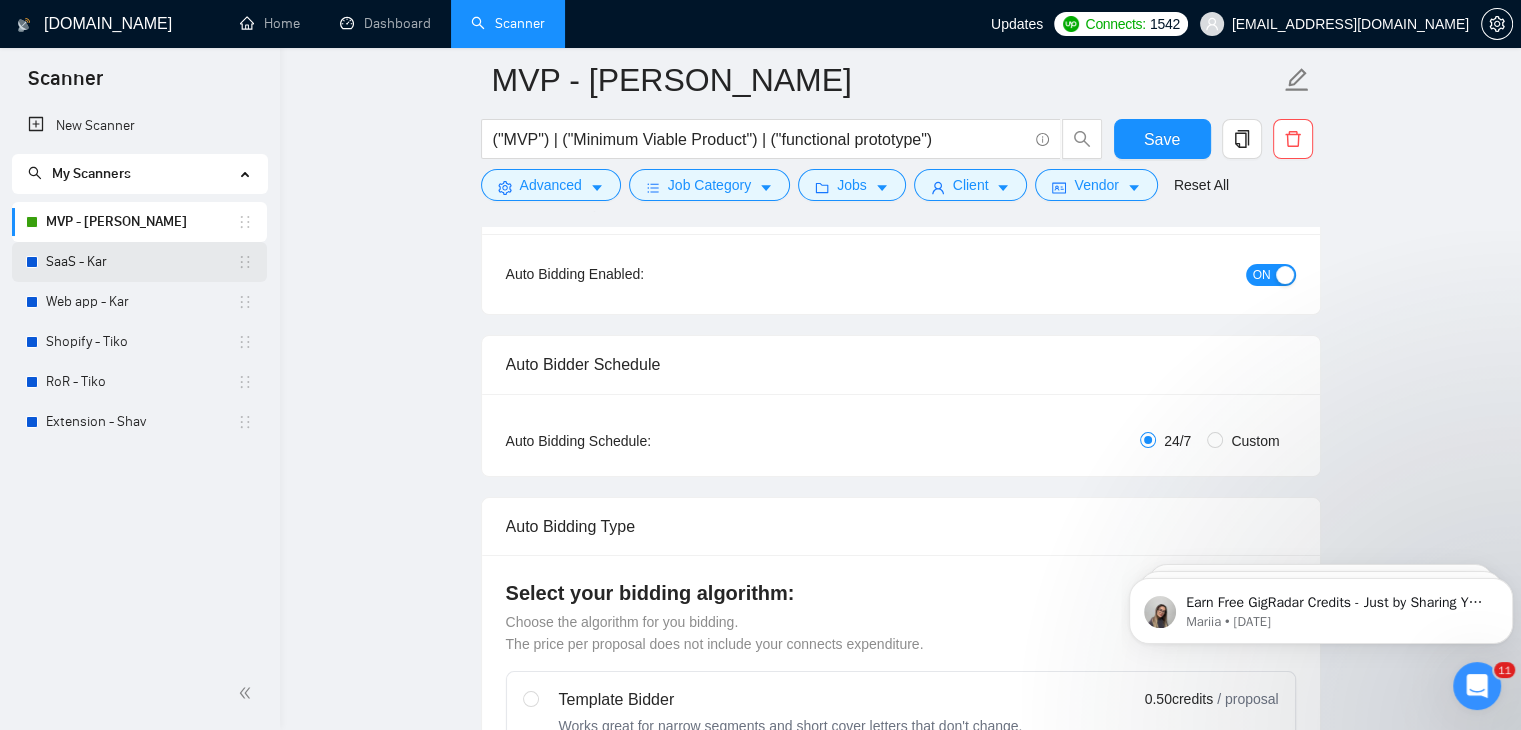 click on "SaaS - Kar" at bounding box center (141, 262) 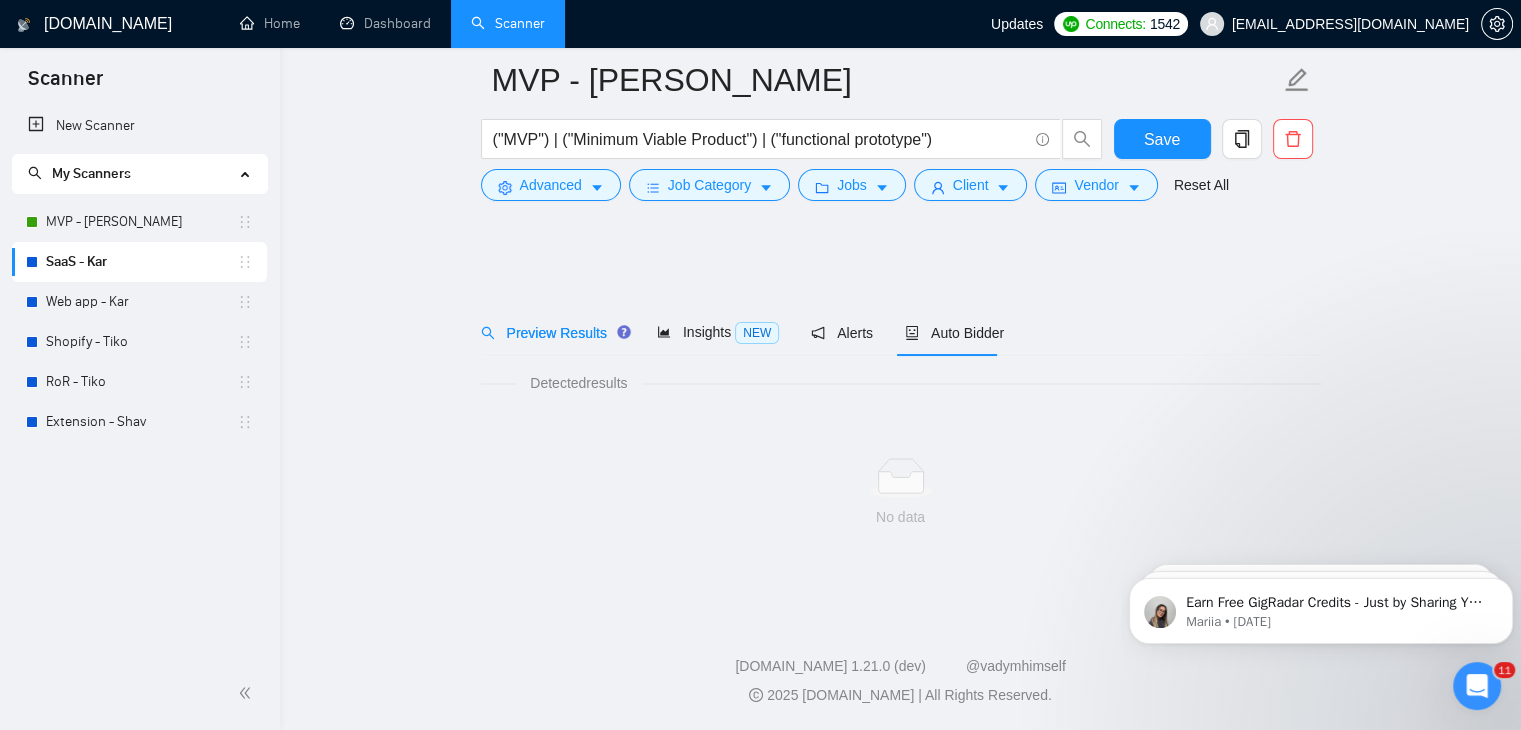 scroll, scrollTop: 0, scrollLeft: 0, axis: both 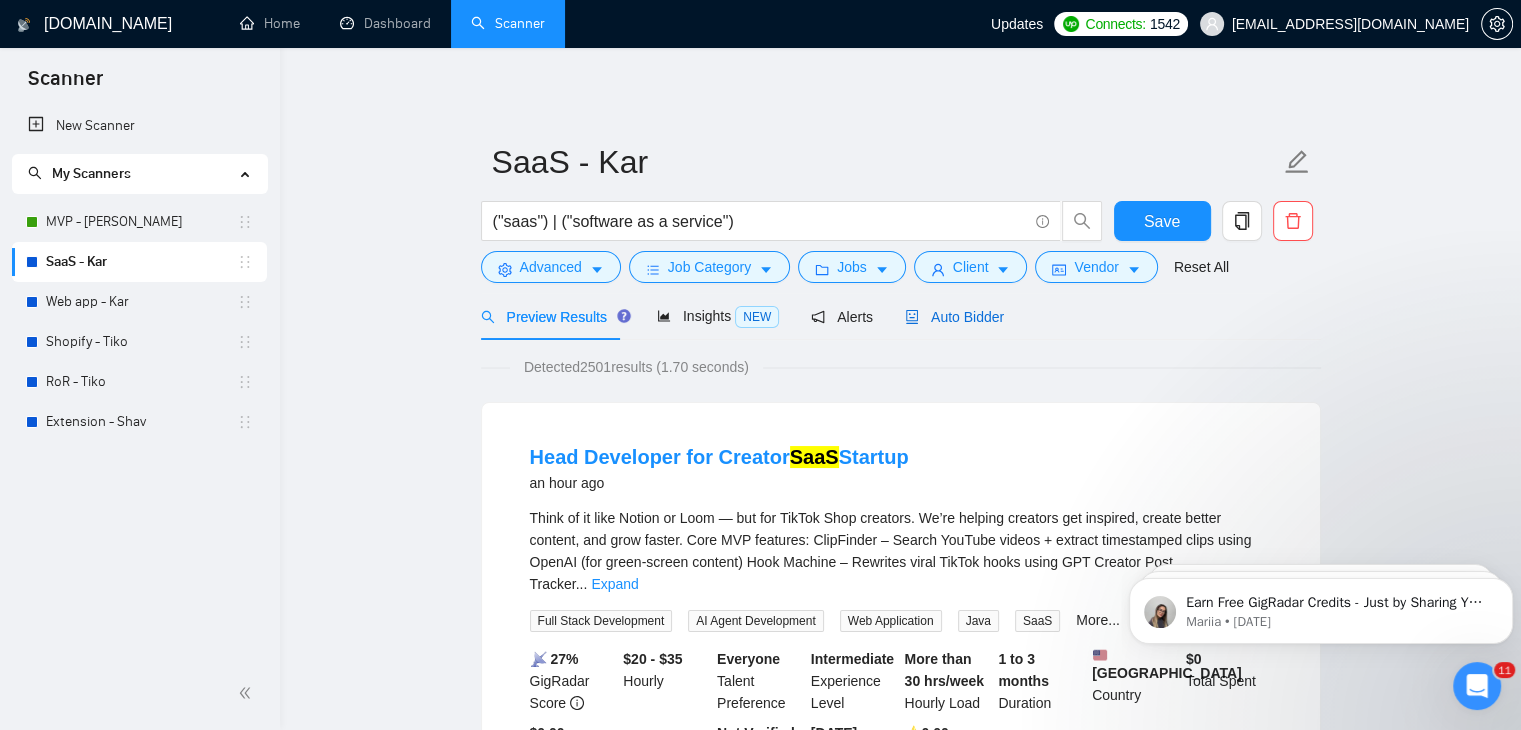 click on "Auto Bidder" at bounding box center (954, 317) 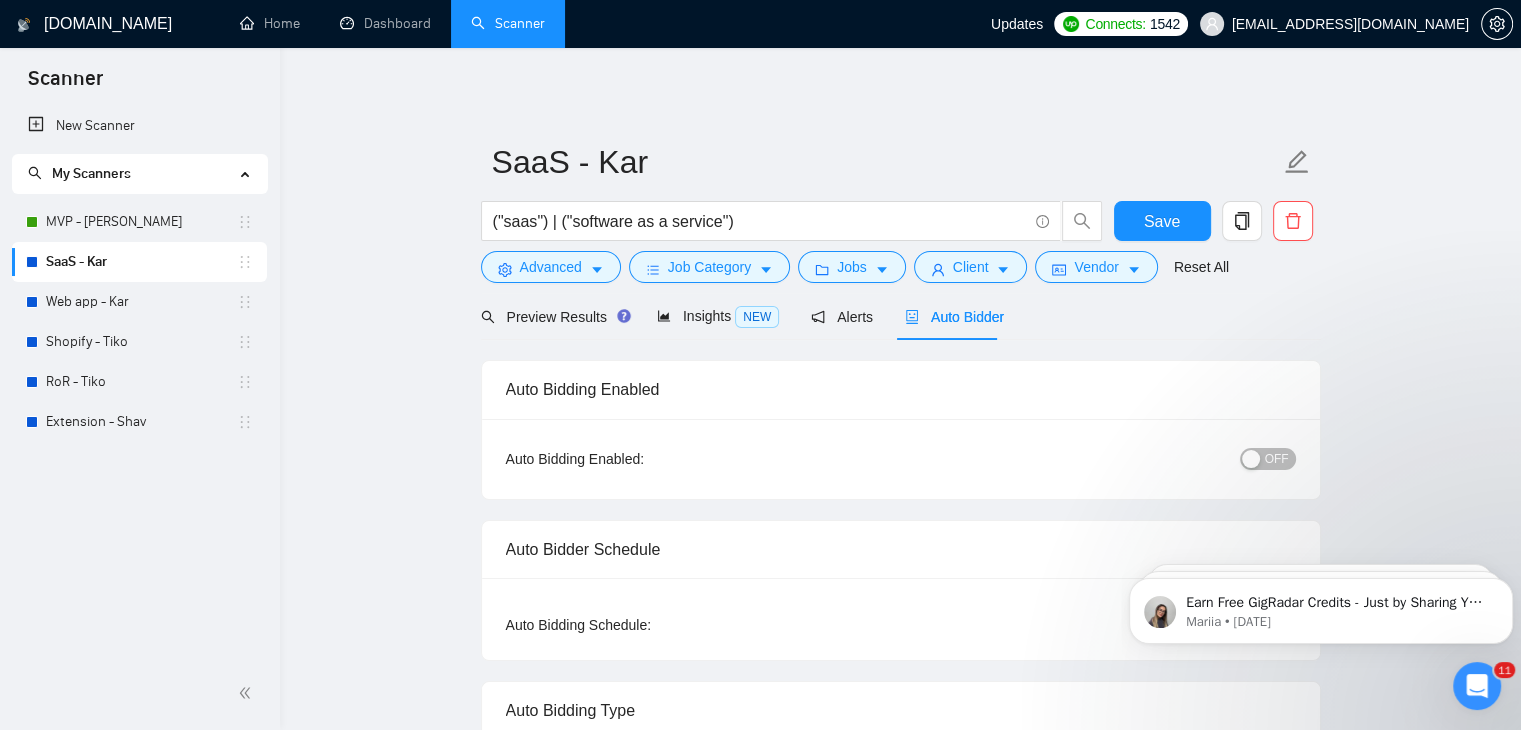 checkbox on "true" 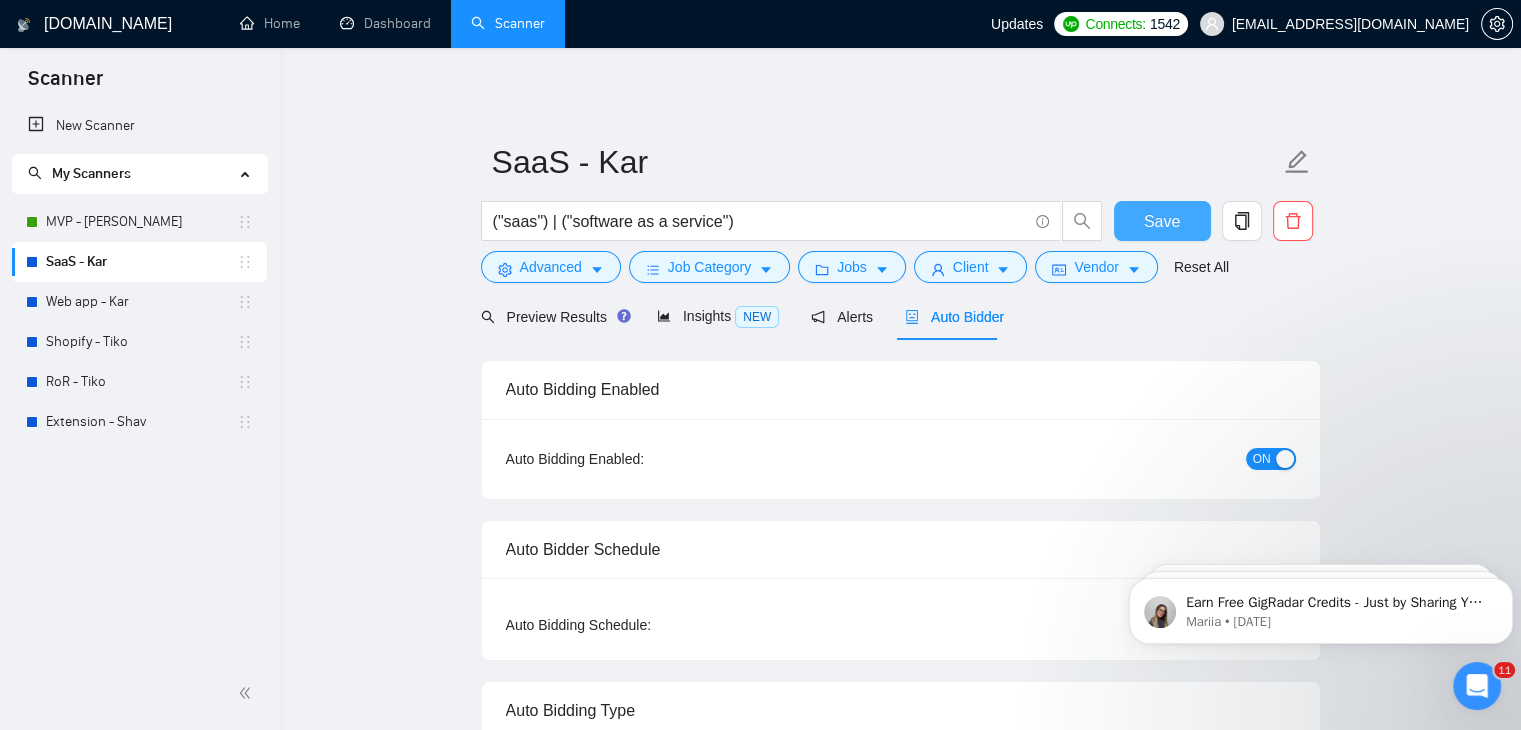 click on "Save" at bounding box center [1162, 221] 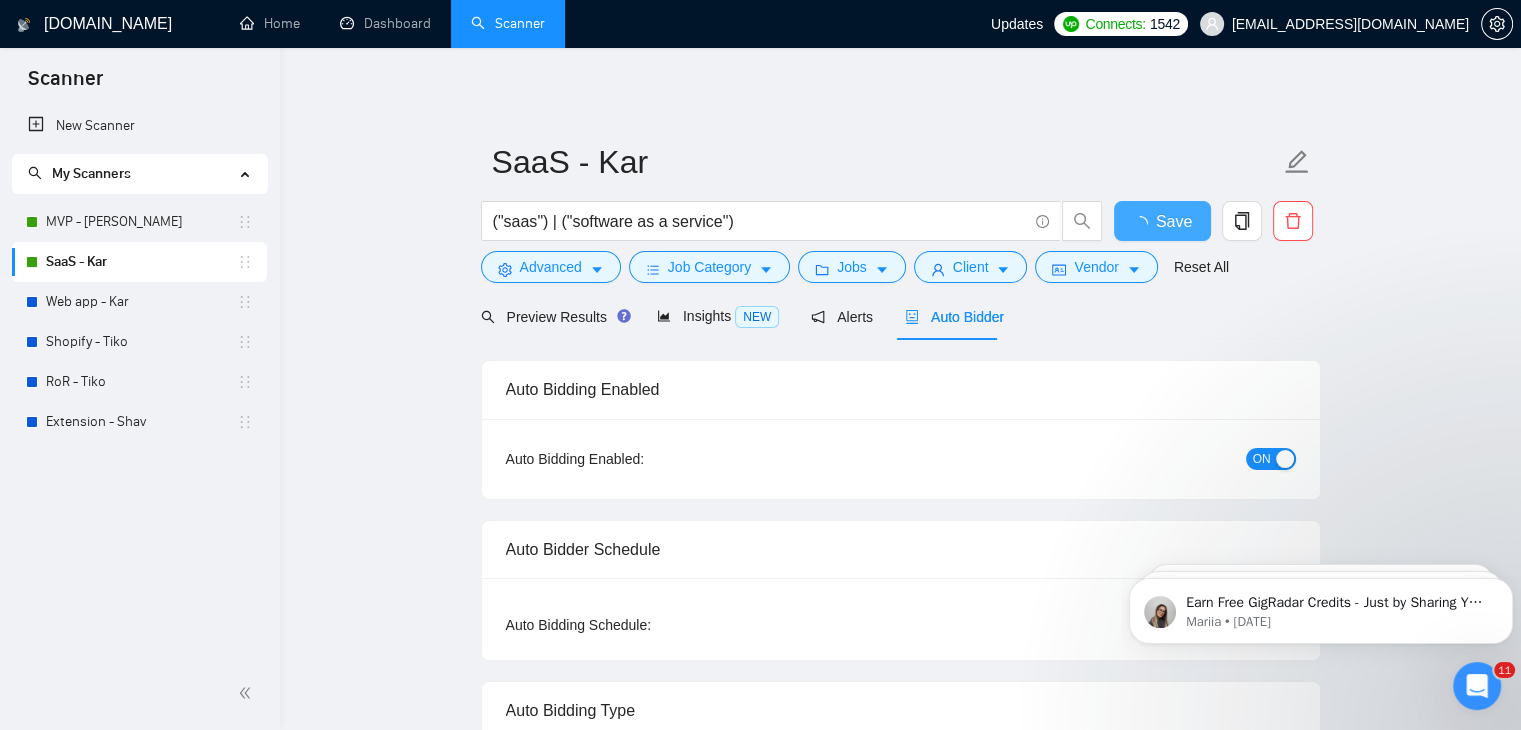 type 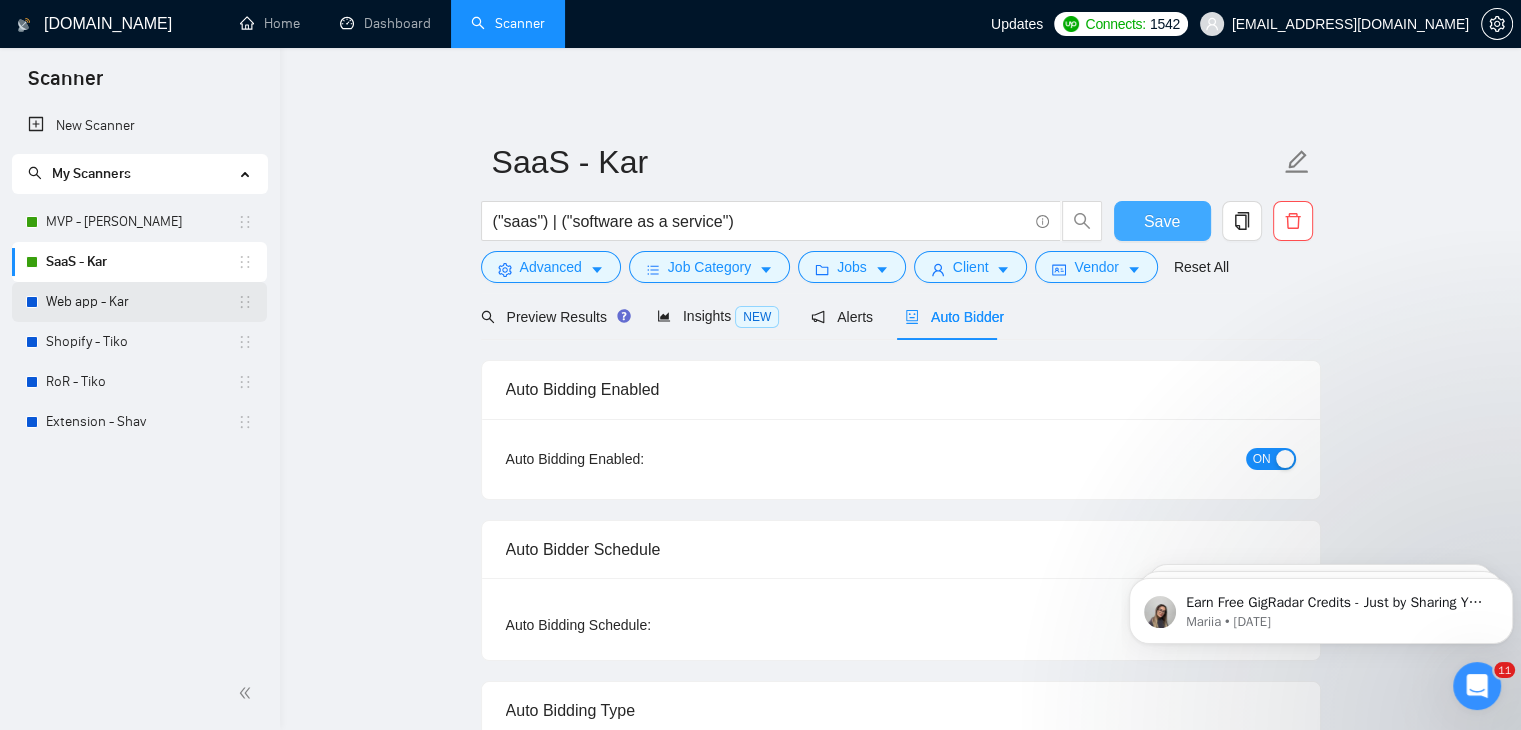 click on "Web app - Kar" at bounding box center [141, 302] 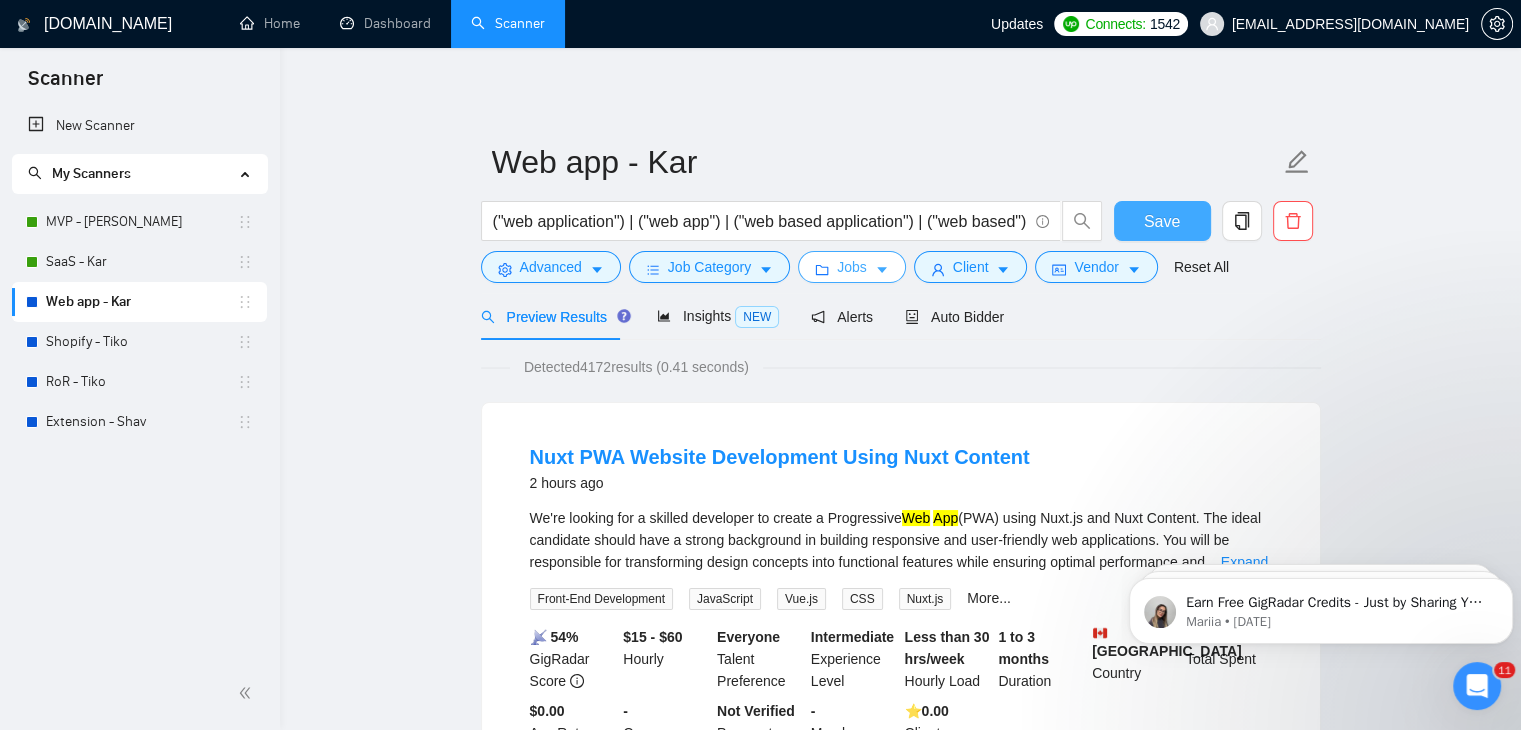 click on "Jobs" at bounding box center (852, 267) 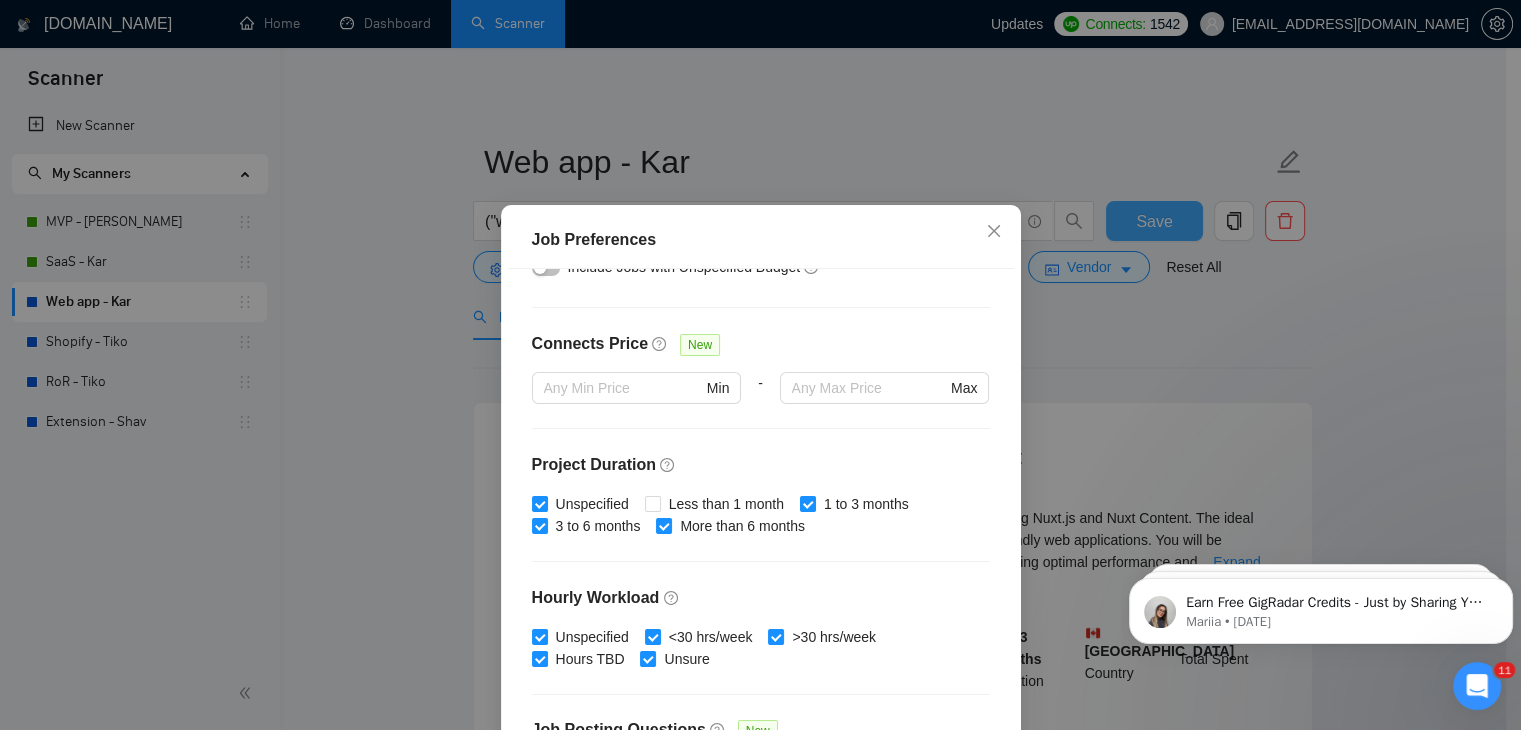 scroll, scrollTop: 616, scrollLeft: 0, axis: vertical 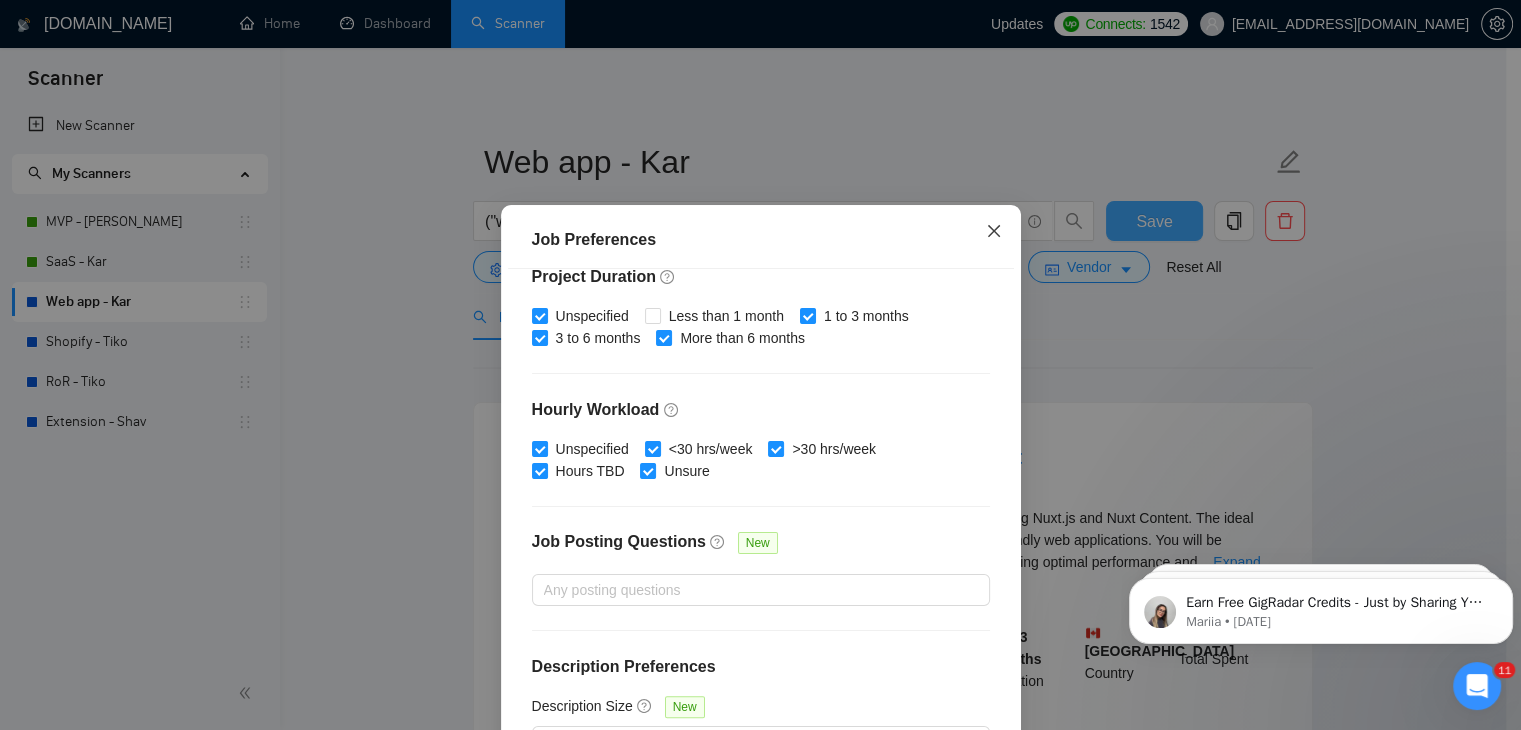 click 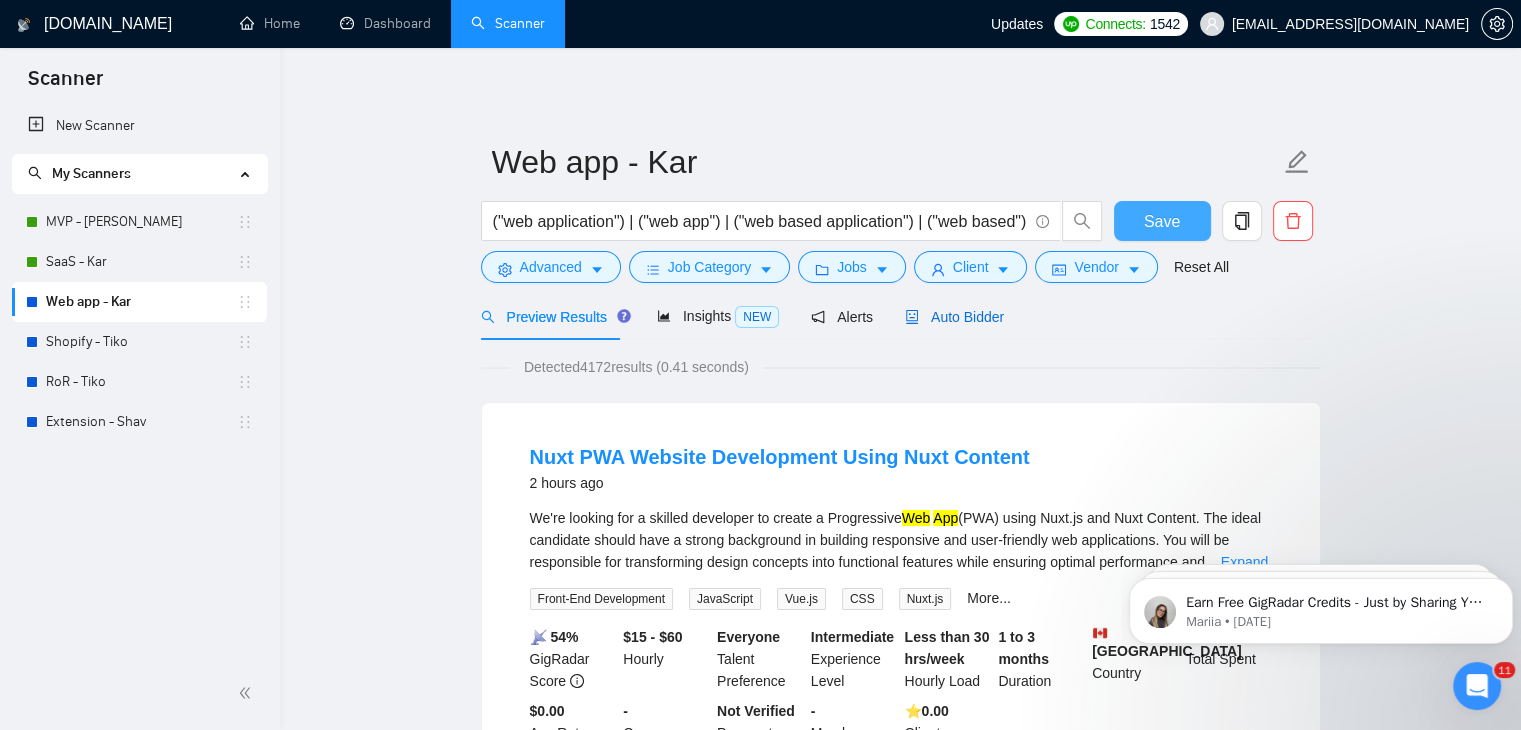 click on "Auto Bidder" at bounding box center [954, 317] 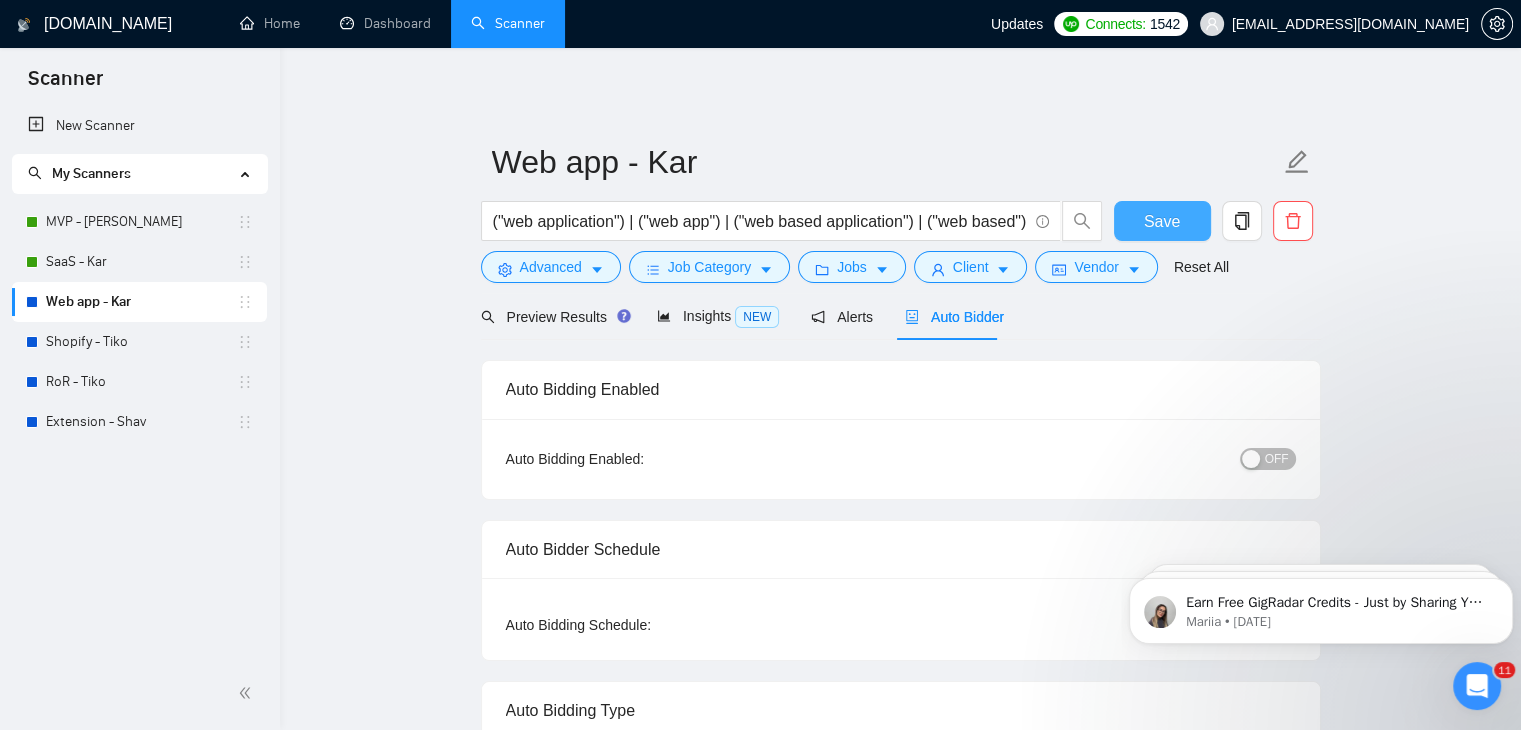 checkbox on "true" 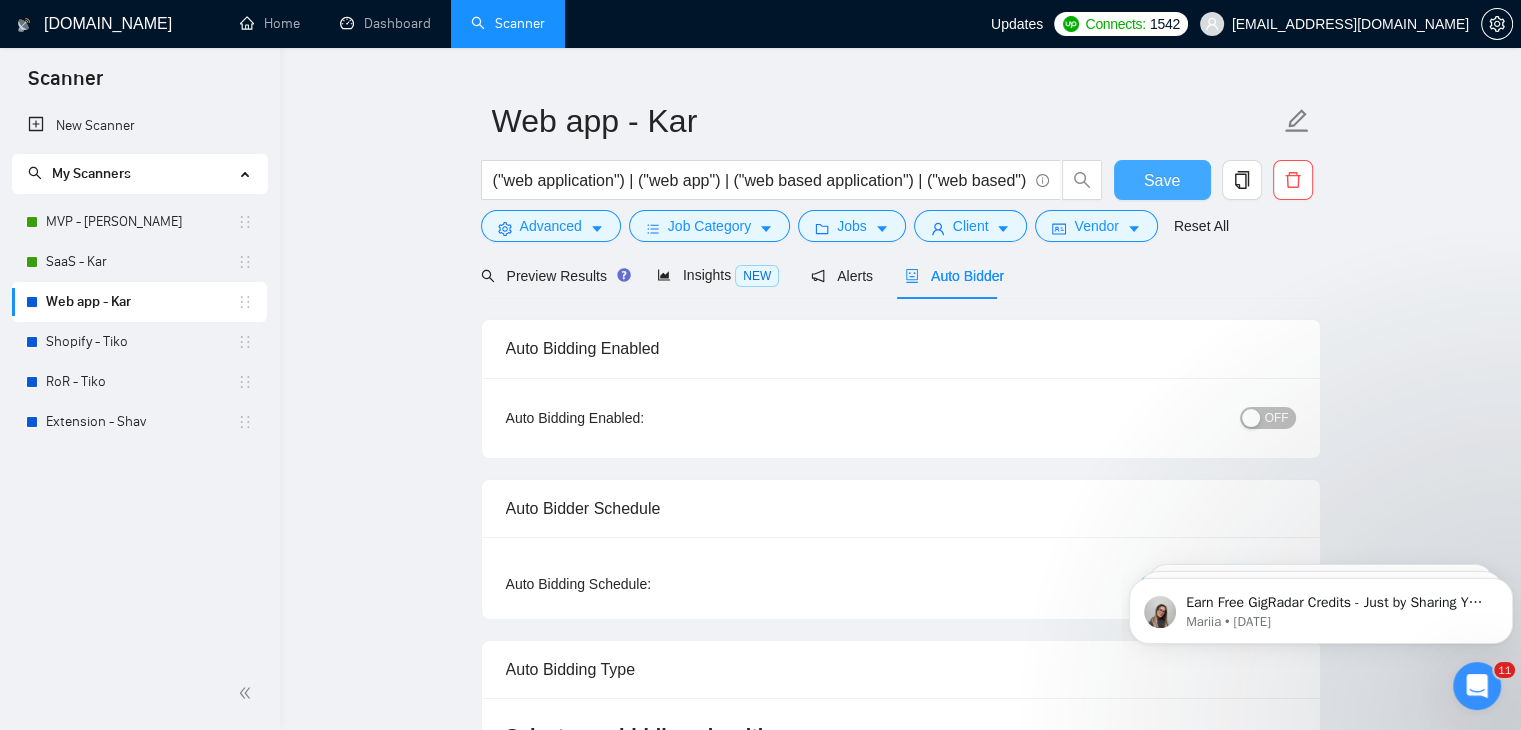 scroll, scrollTop: 100, scrollLeft: 0, axis: vertical 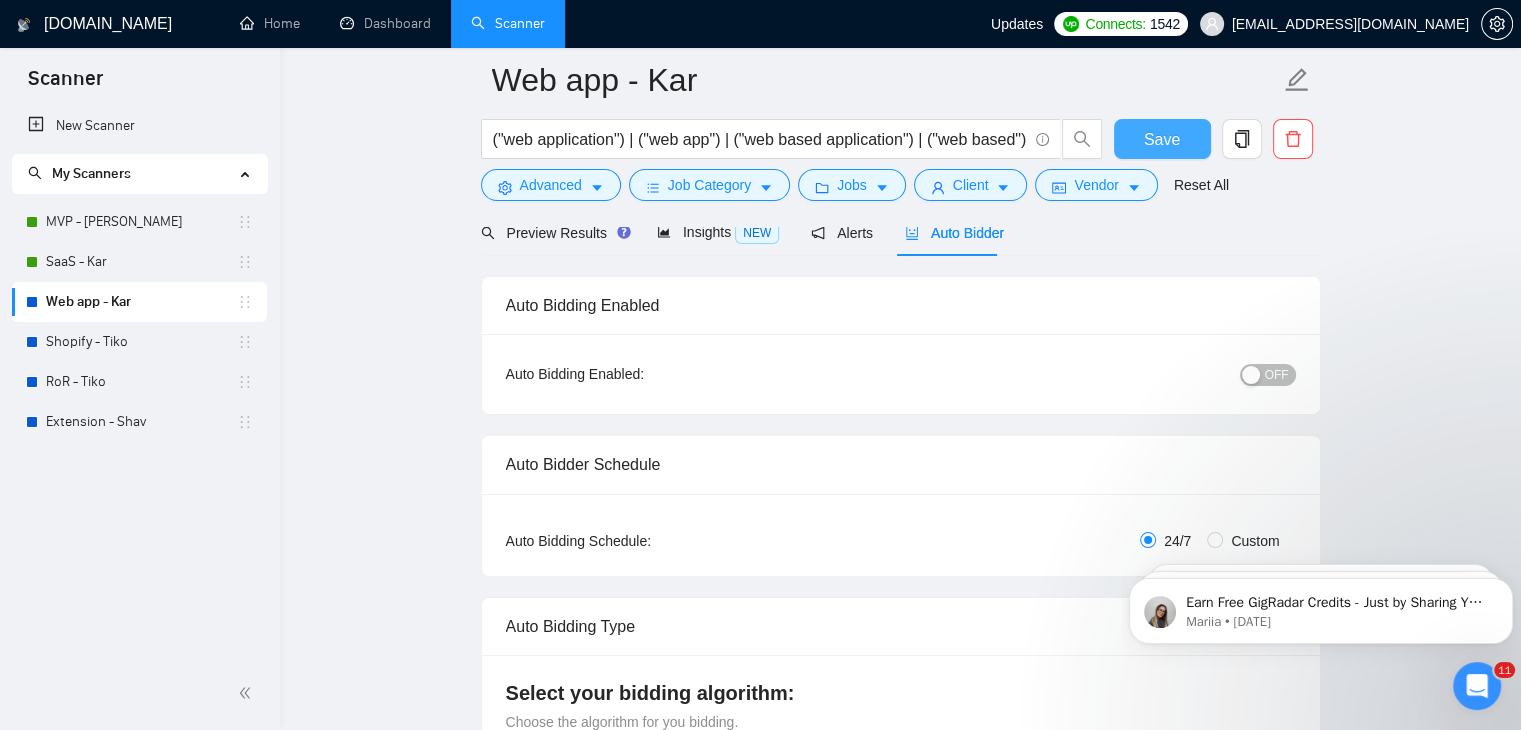 click on "OFF" at bounding box center (1268, 375) 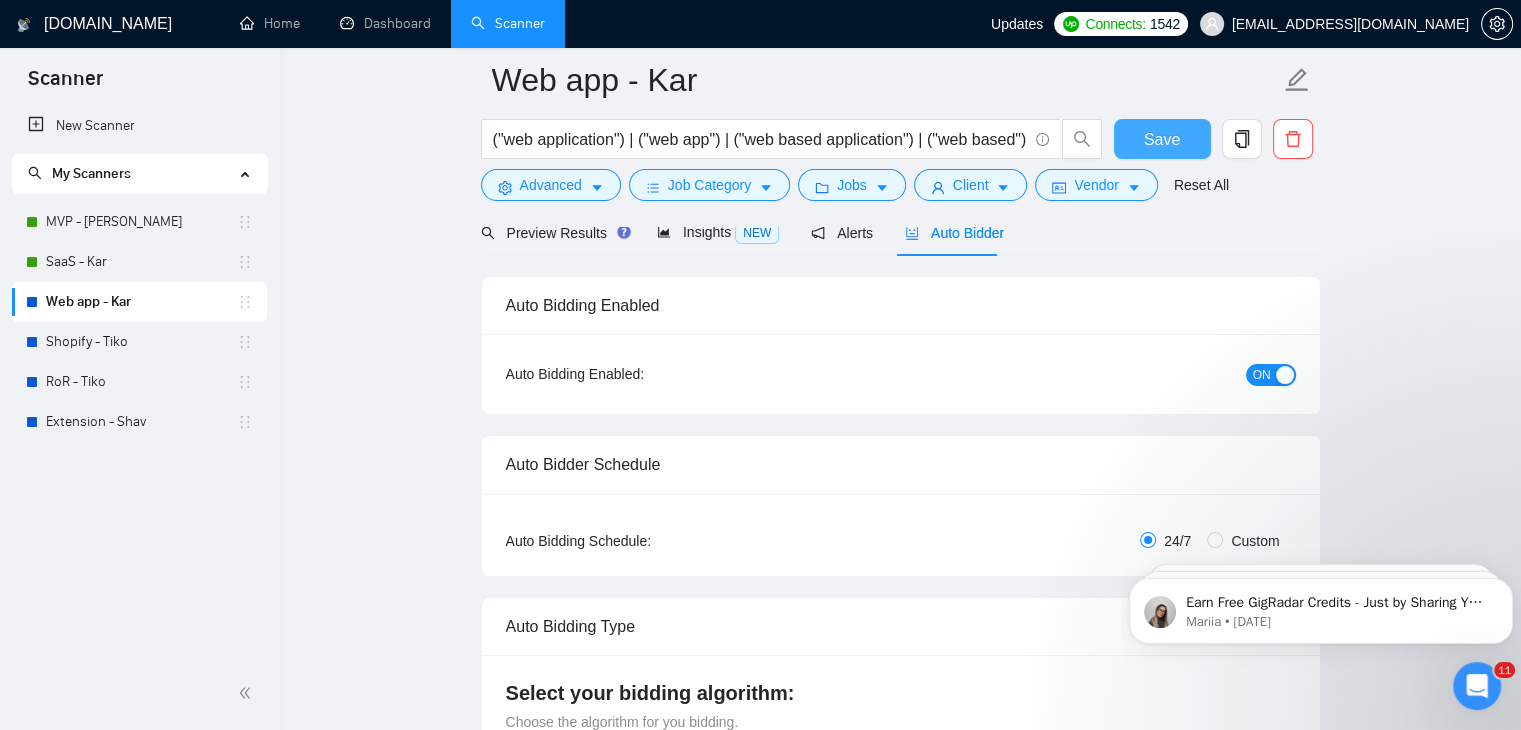 click on "Save" at bounding box center [1162, 139] 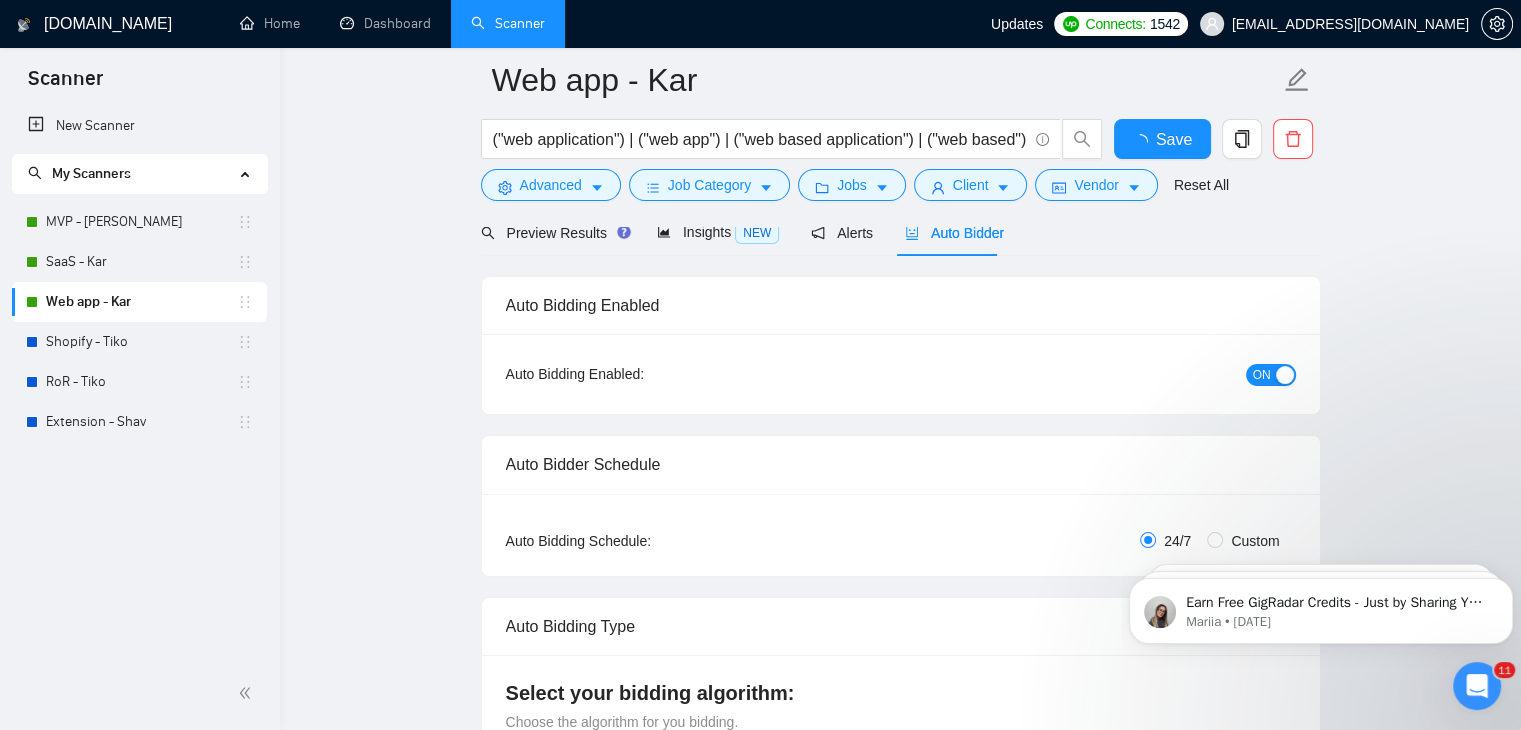 type 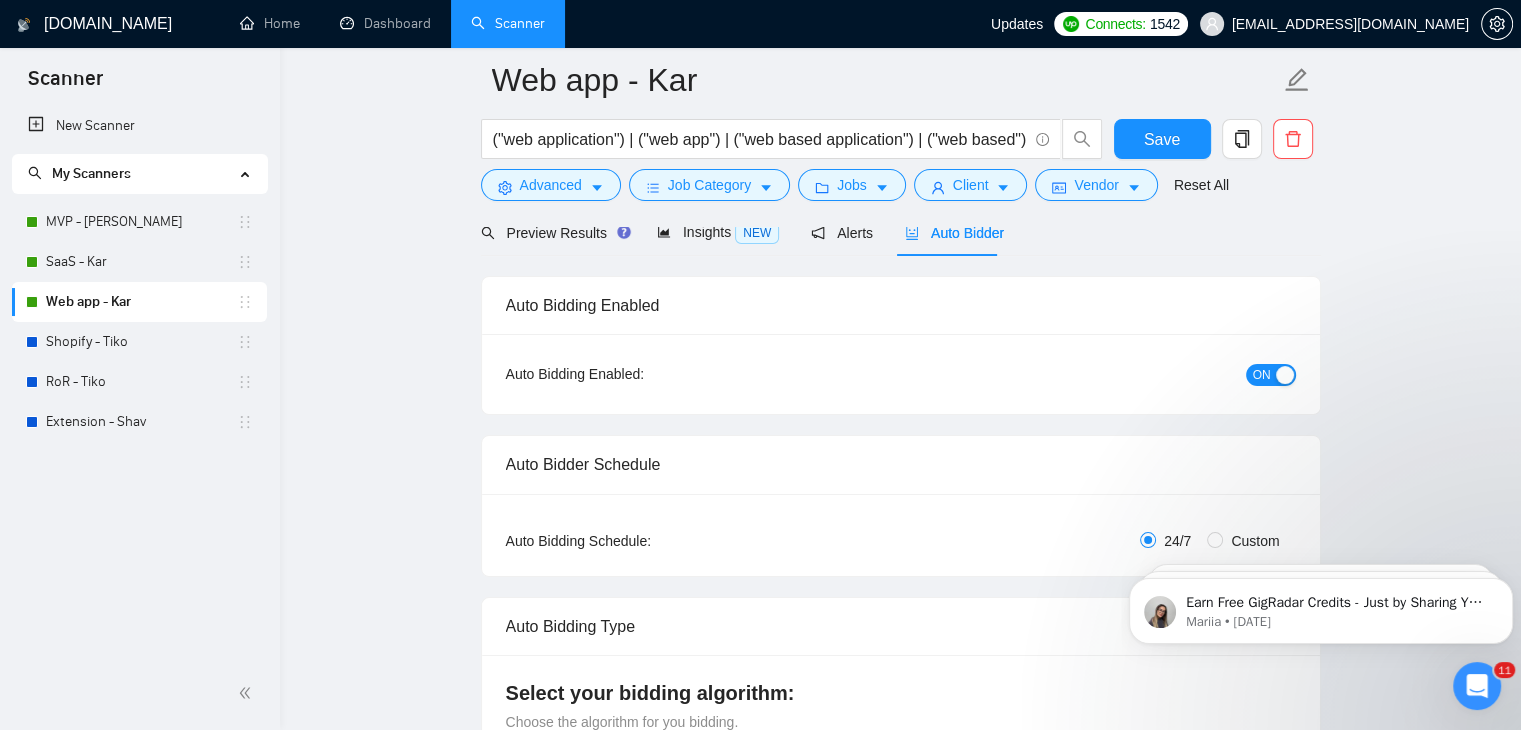 click on "Web app - Kar ("web application") | ("web app") | ("web based application") | ("web based") | ("web platform") | ("web system") Save Advanced   Job Category   Jobs   Client   Vendor   Reset All Preview Results Insights NEW Alerts Auto Bidder Auto Bidding Enabled Auto Bidding Enabled: ON Auto Bidder Schedule Auto Bidding Type: Automated (recommended) Semi-automated Auto Bidding Schedule: 24/7 Custom Custom Auto Bidder Schedule Repeat every week on Monday Tuesday Wednesday Thursday Friday Saturday Sunday Active Hours ( Asia/Yerevan ): From: To: ( 24  hours) Asia/Yerevan Auto Bidding Type Select your bidding algorithm: Choose the algorithm for you bidding. The price per proposal does not include your connects expenditure. Template Bidder Works great for narrow segments and short cover letters that don't change. 0.50  credits / proposal Sardor AI 🤖 Personalise your cover letter with ai [placeholders] 0.80  credits / proposal Experimental Laziza AI  👑   NEW   Learn more 2.00  credits / proposal Select team:" at bounding box center (900, 2552) 